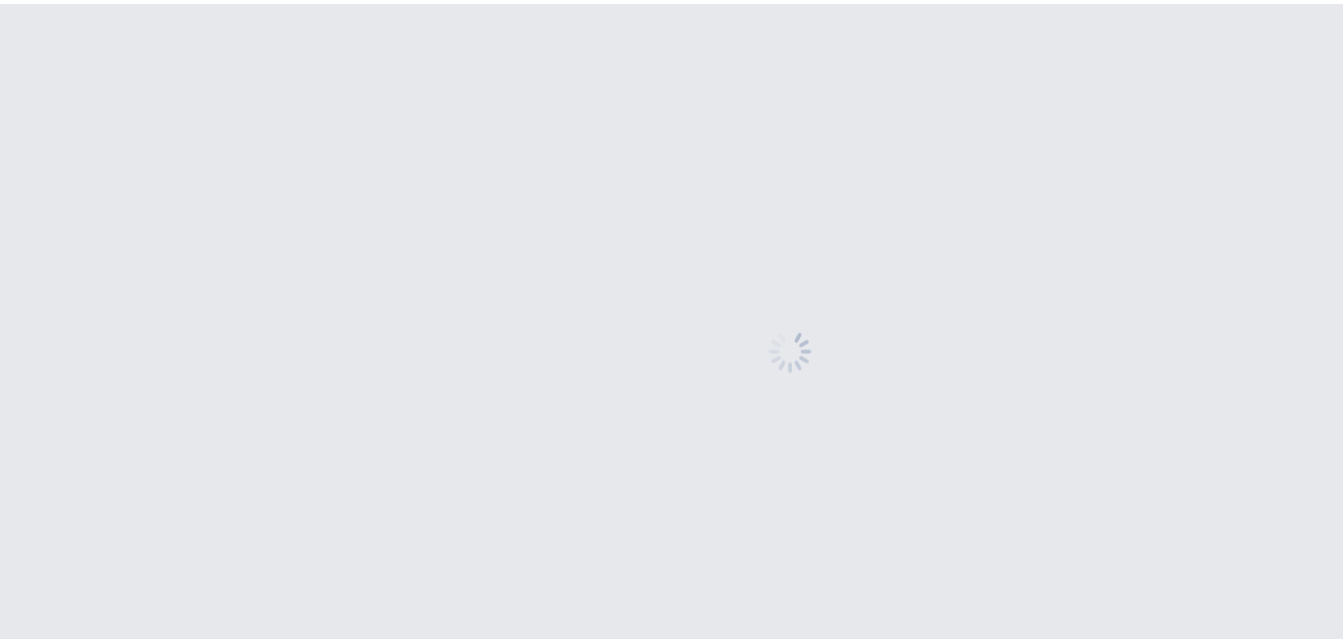scroll, scrollTop: 0, scrollLeft: 0, axis: both 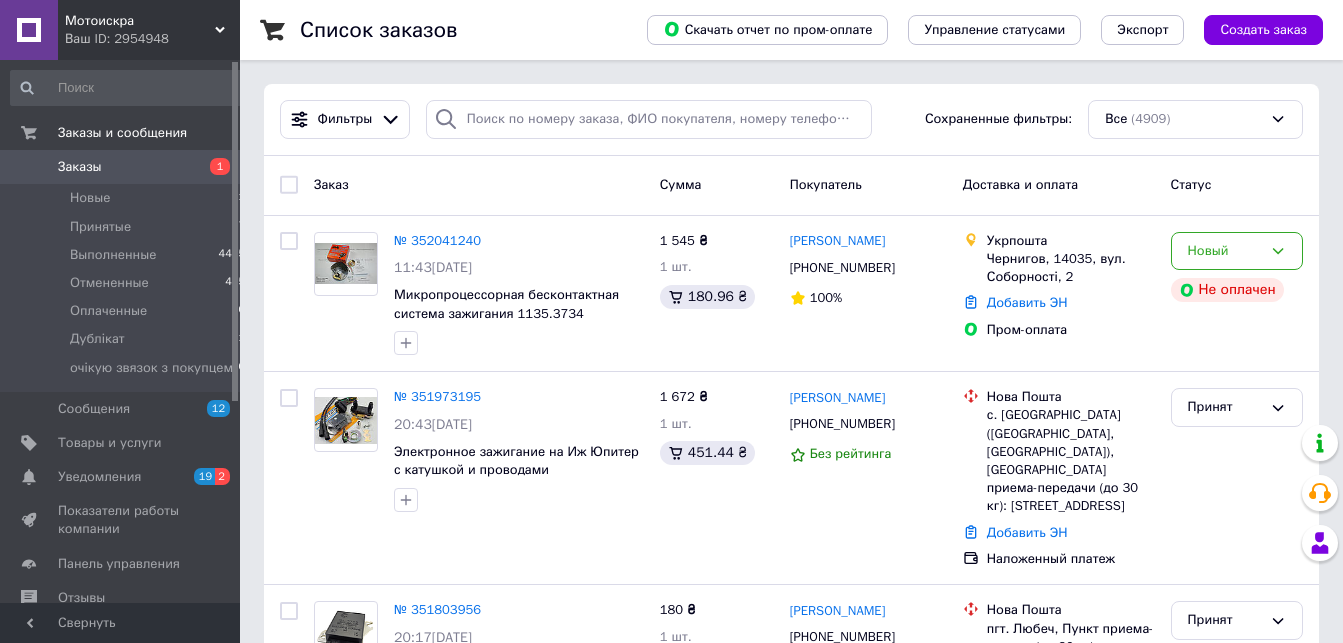 drag, startPoint x: 236, startPoint y: 390, endPoint x: 1353, endPoint y: 53, distance: 1166.7296 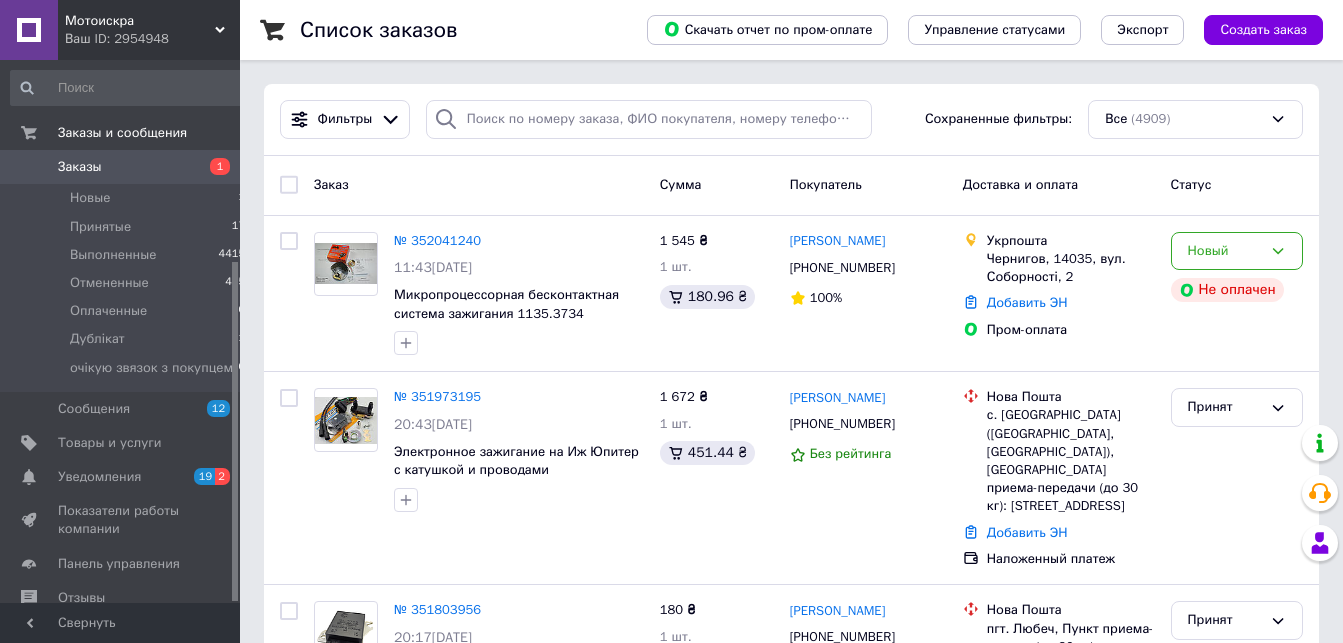 scroll, scrollTop: 940, scrollLeft: 0, axis: vertical 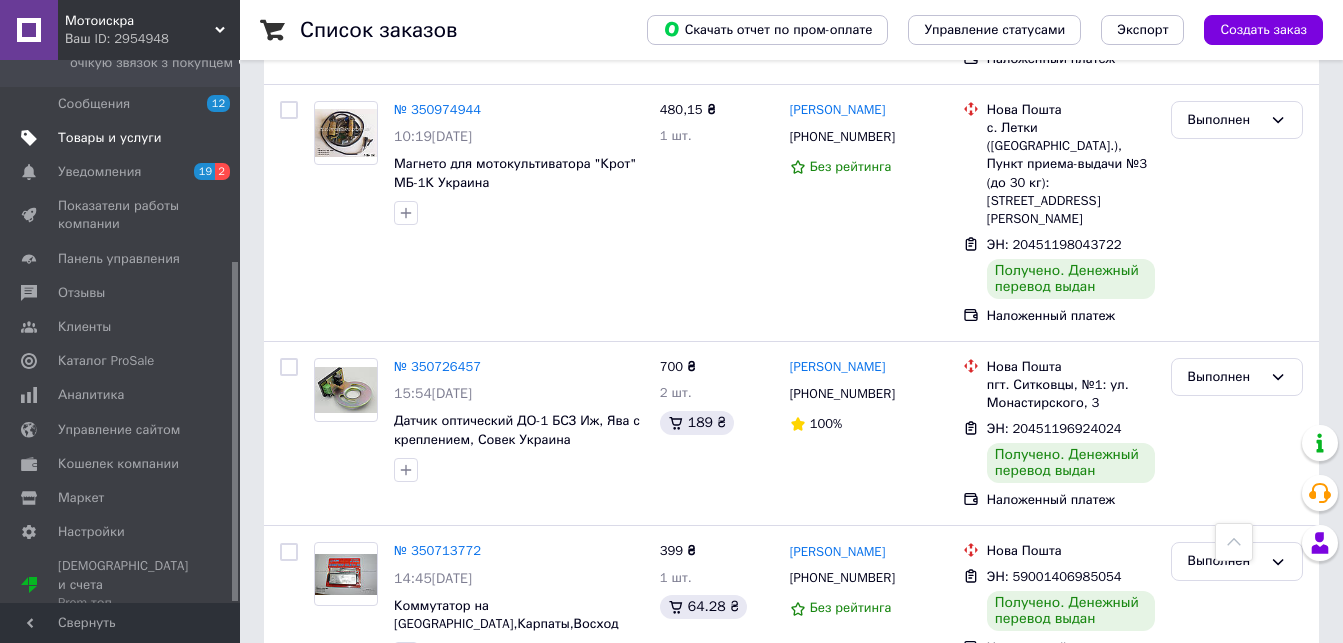 click on "Товары и услуги" at bounding box center [110, 138] 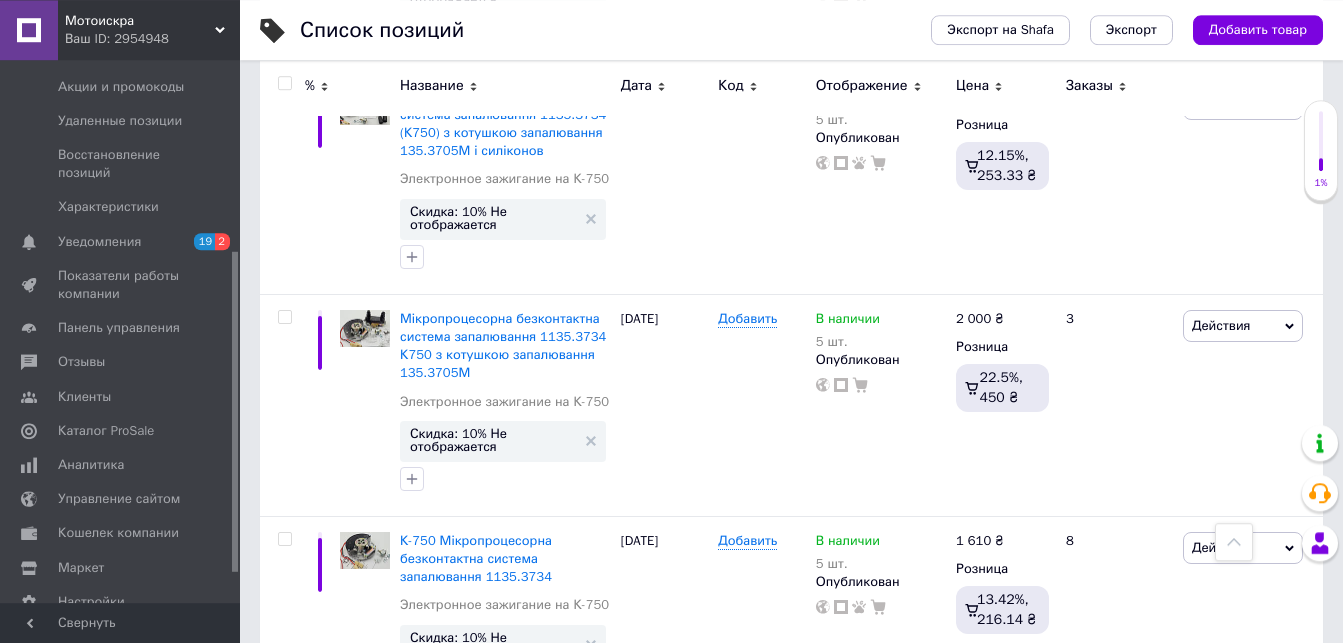 scroll, scrollTop: 4117, scrollLeft: 0, axis: vertical 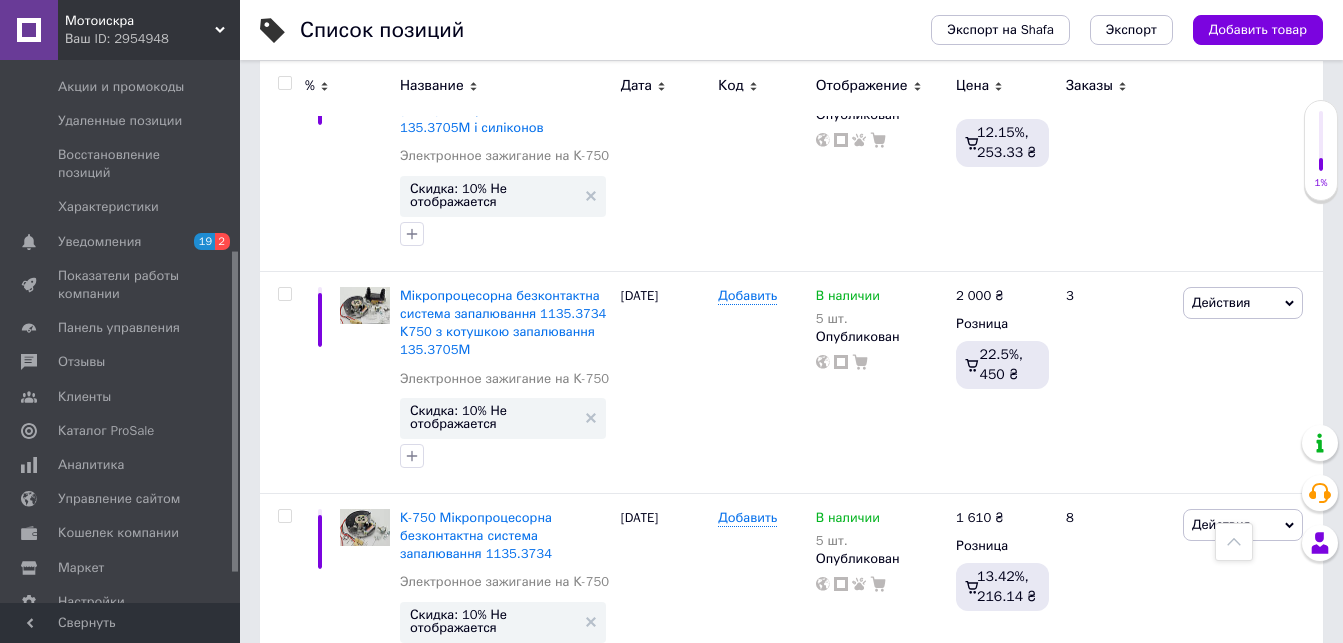 click on "4" at bounding box center (416, 738) 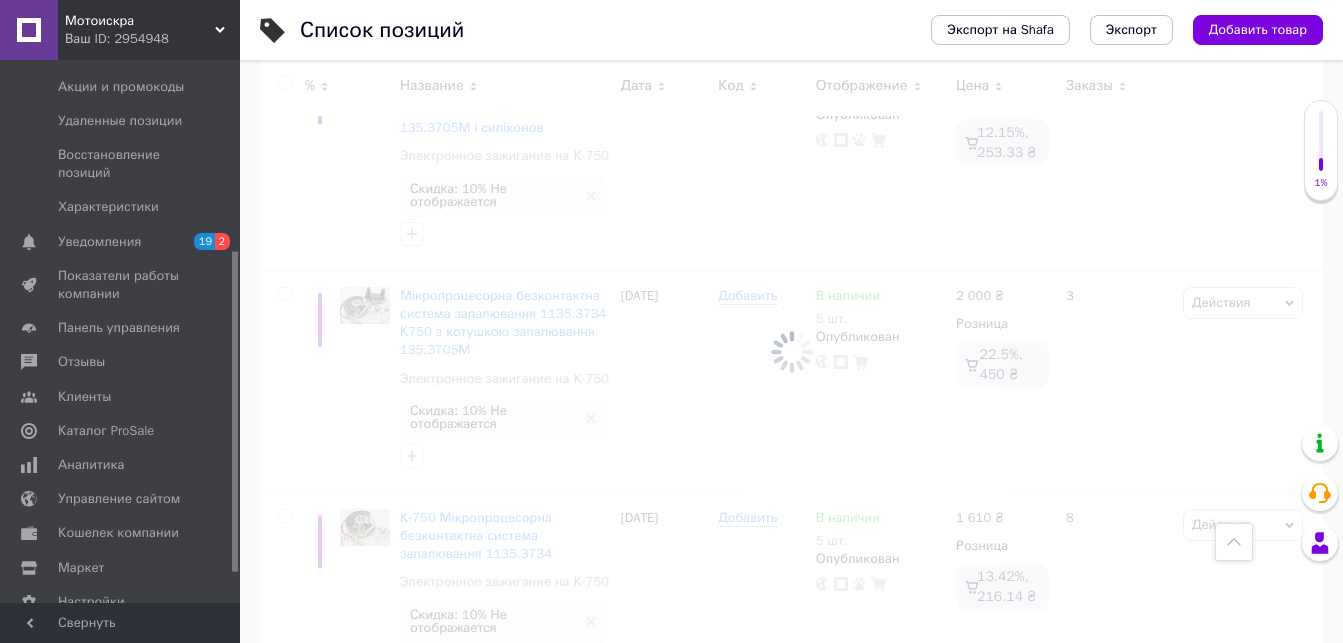 scroll, scrollTop: 118, scrollLeft: 0, axis: vertical 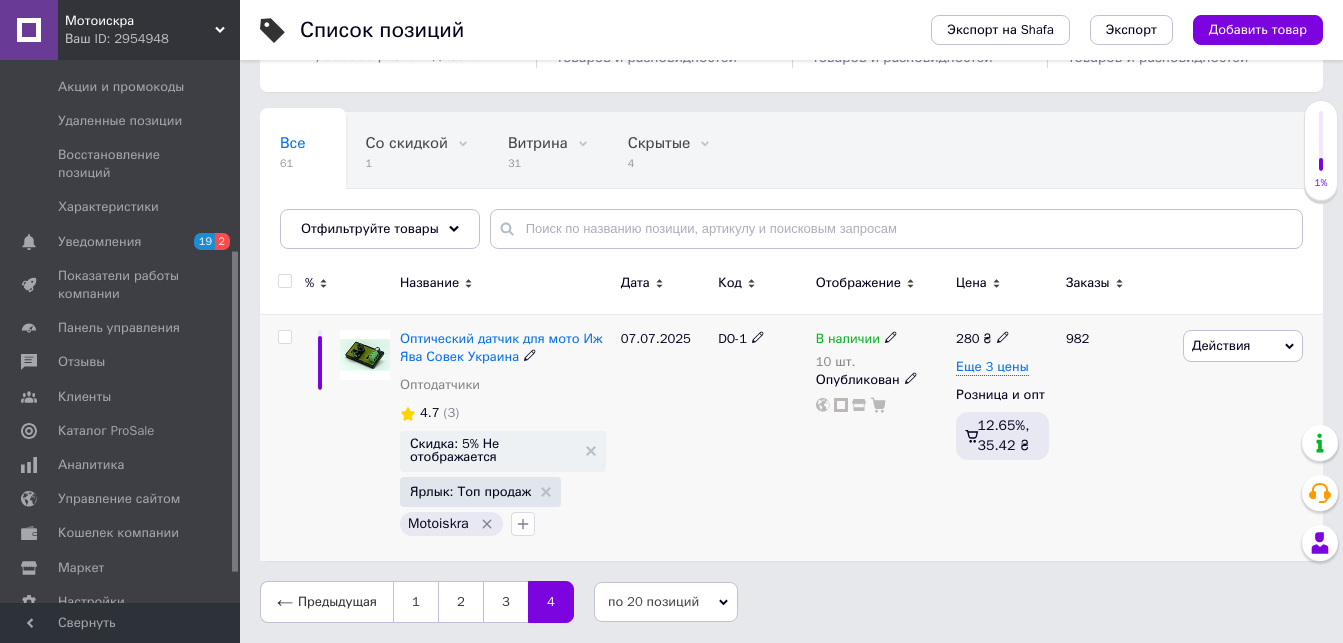 click 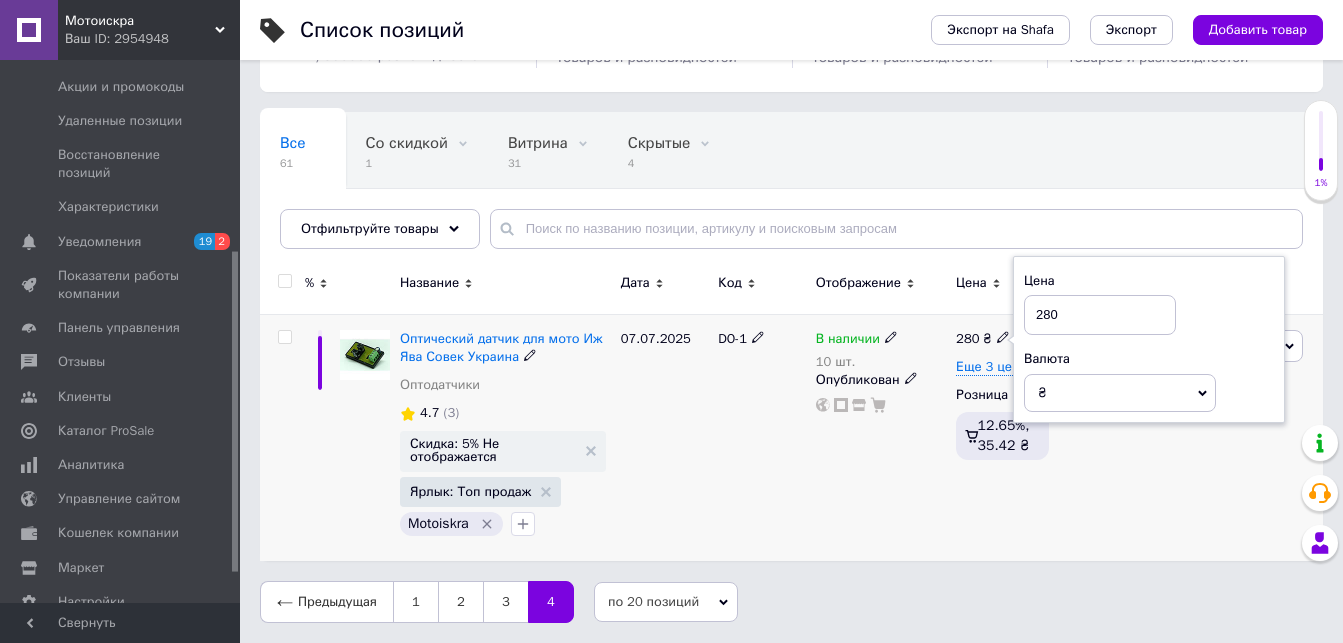 drag, startPoint x: 1069, startPoint y: 317, endPoint x: 1032, endPoint y: 323, distance: 37.48333 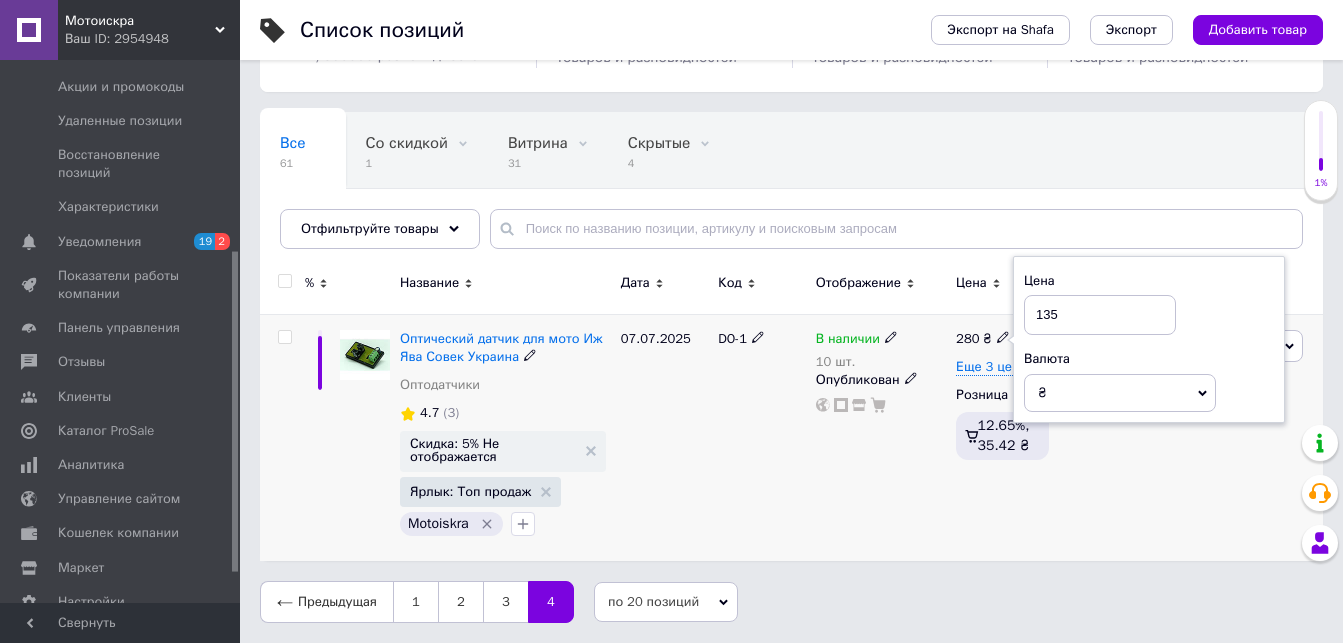type on "135" 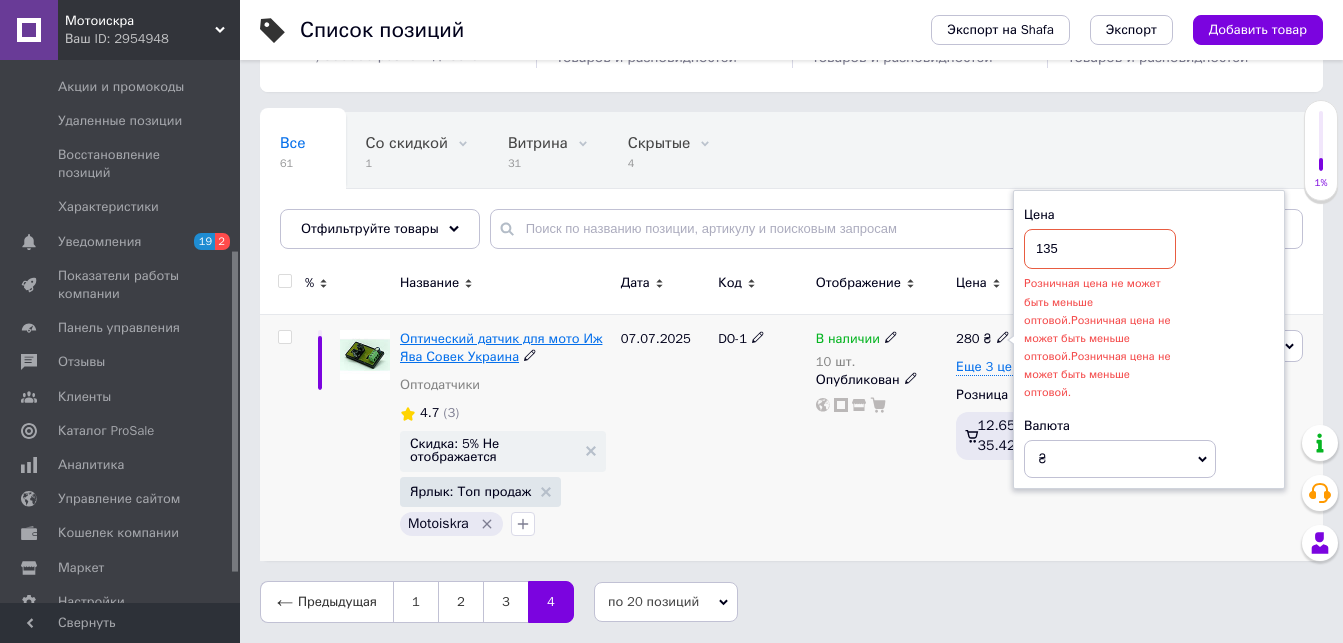 click on "Оптический датчик  для мото Иж  Ява Совек Украина" at bounding box center (501, 347) 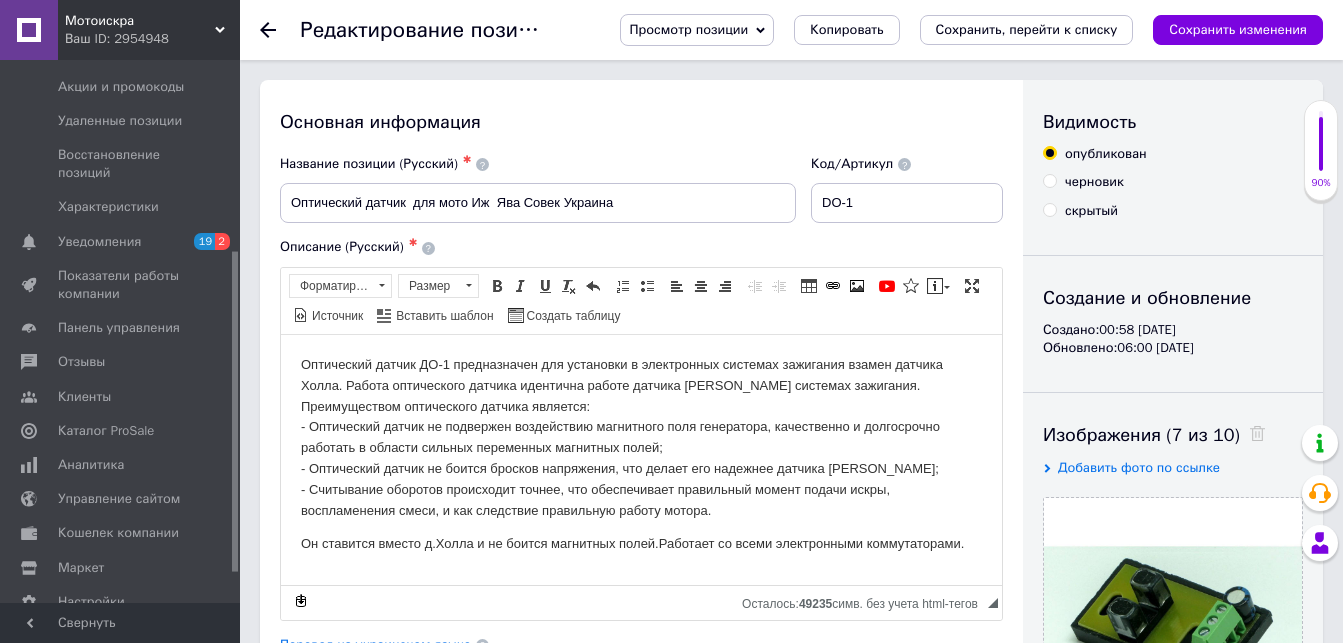 scroll, scrollTop: 0, scrollLeft: 0, axis: both 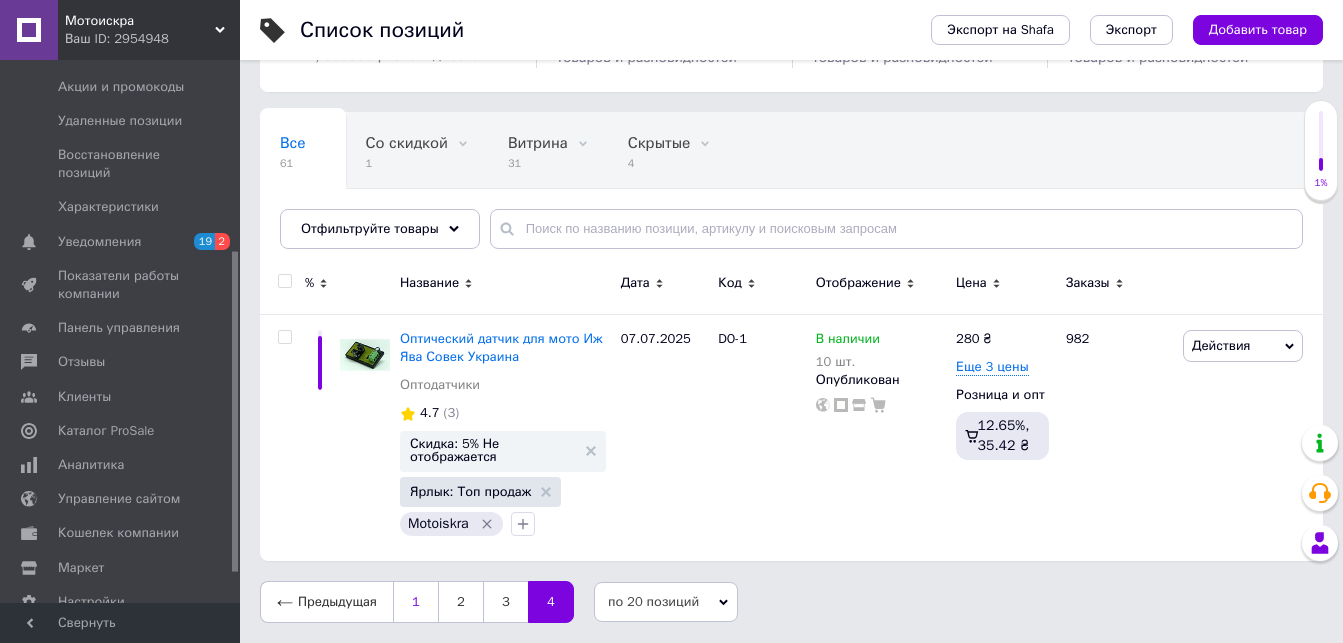 click on "1" at bounding box center (415, 602) 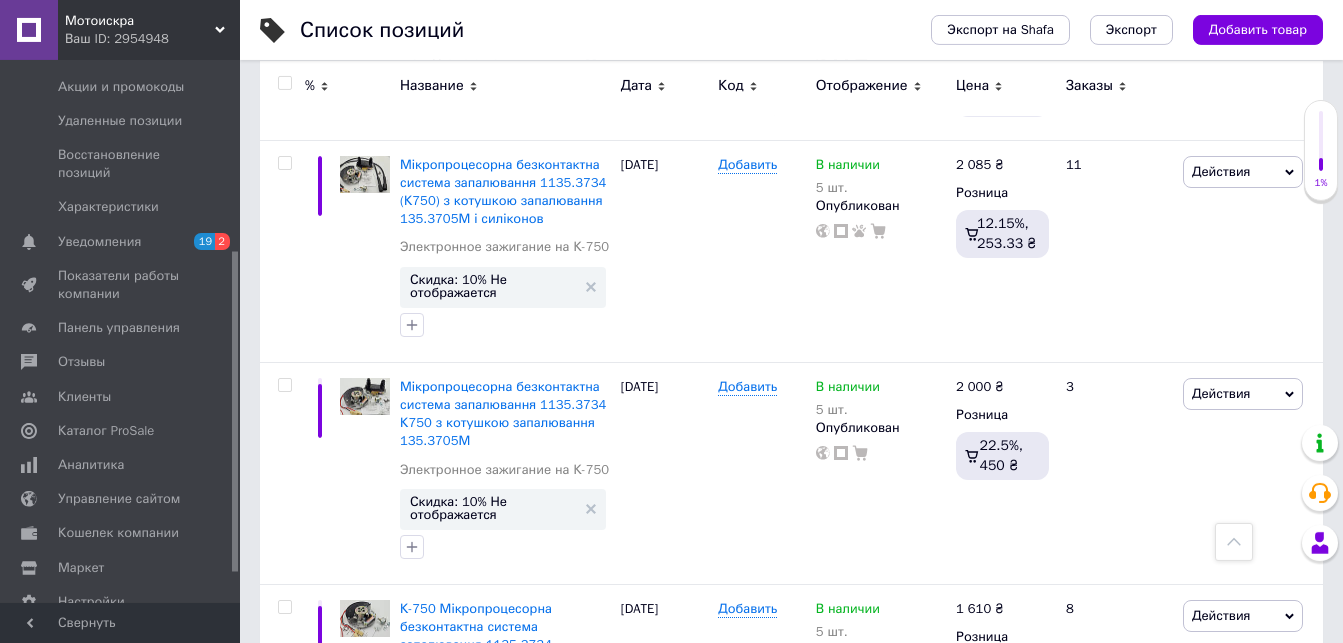 scroll, scrollTop: 4117, scrollLeft: 0, axis: vertical 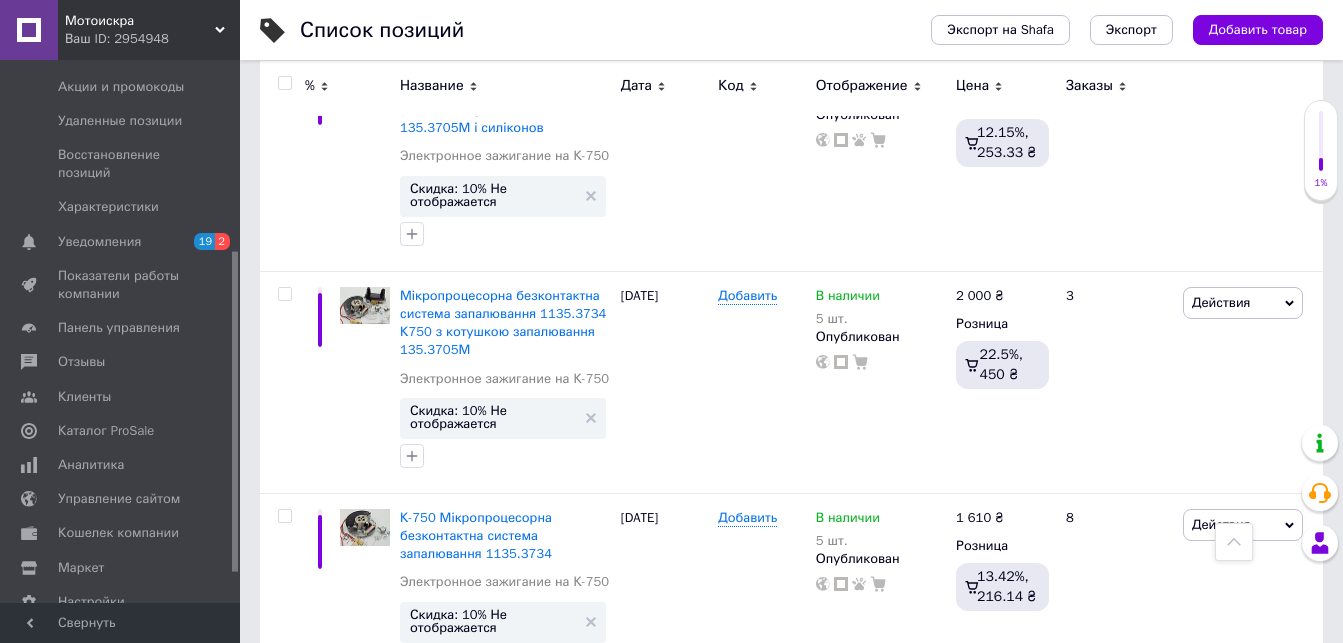 click on "2" at bounding box center (327, 738) 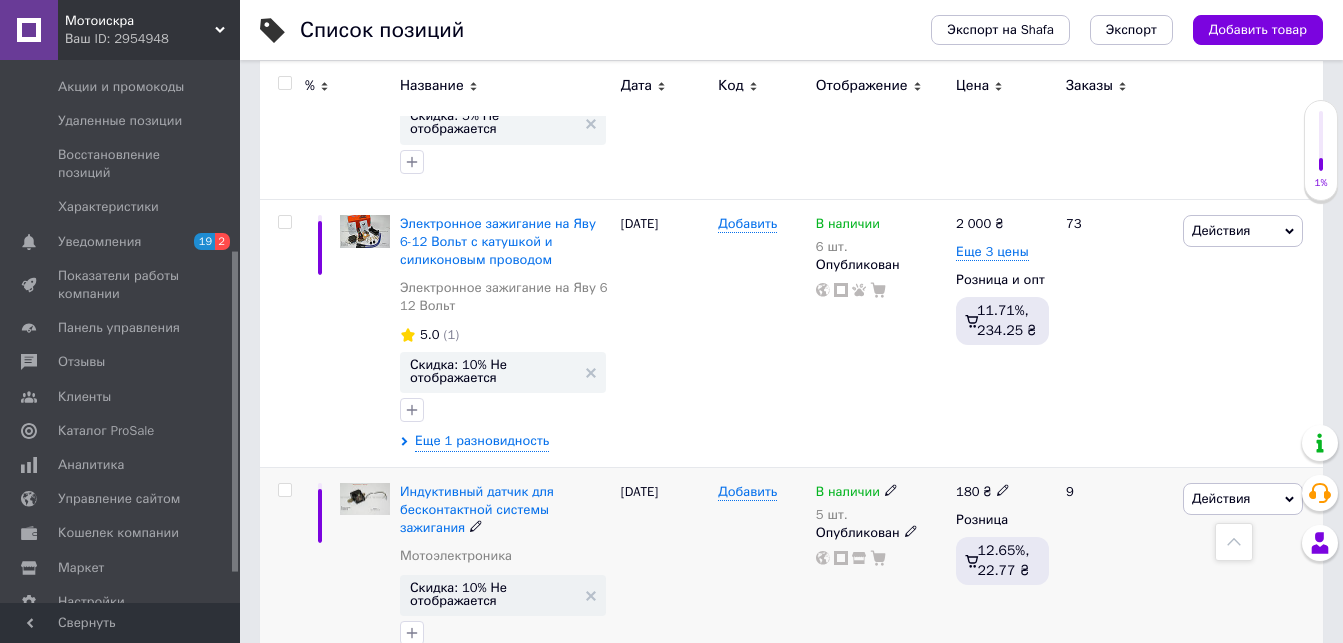 click 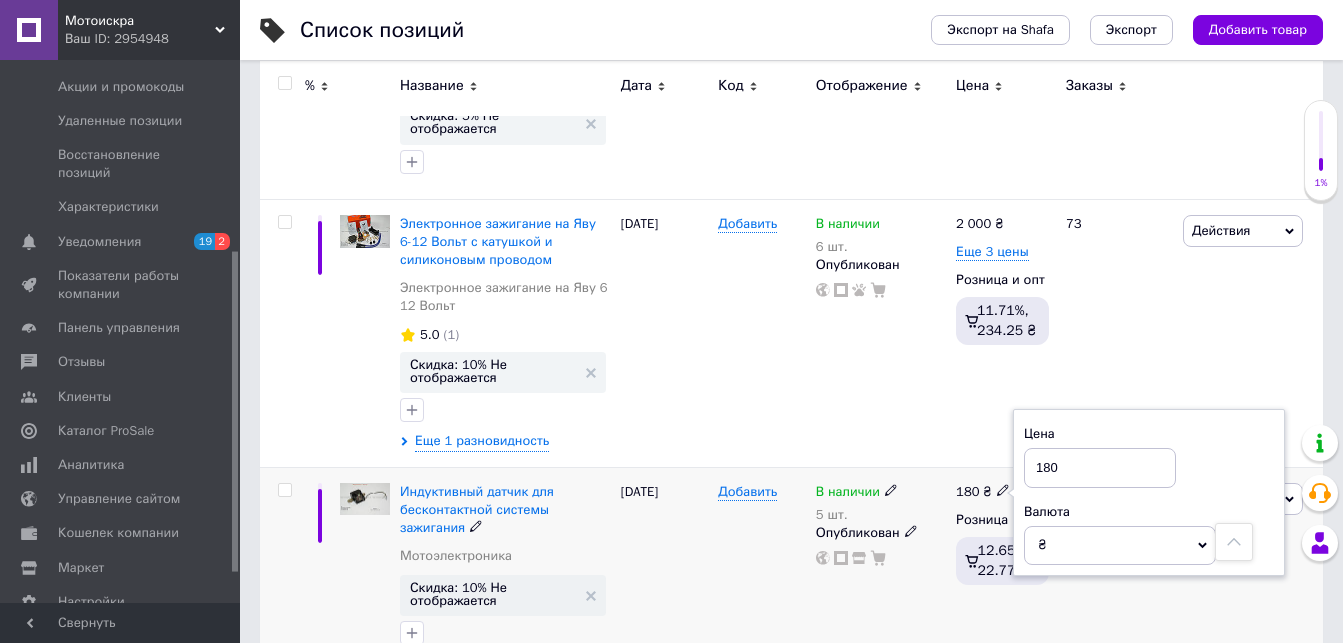 drag, startPoint x: 1060, startPoint y: 418, endPoint x: 1032, endPoint y: 422, distance: 28.284271 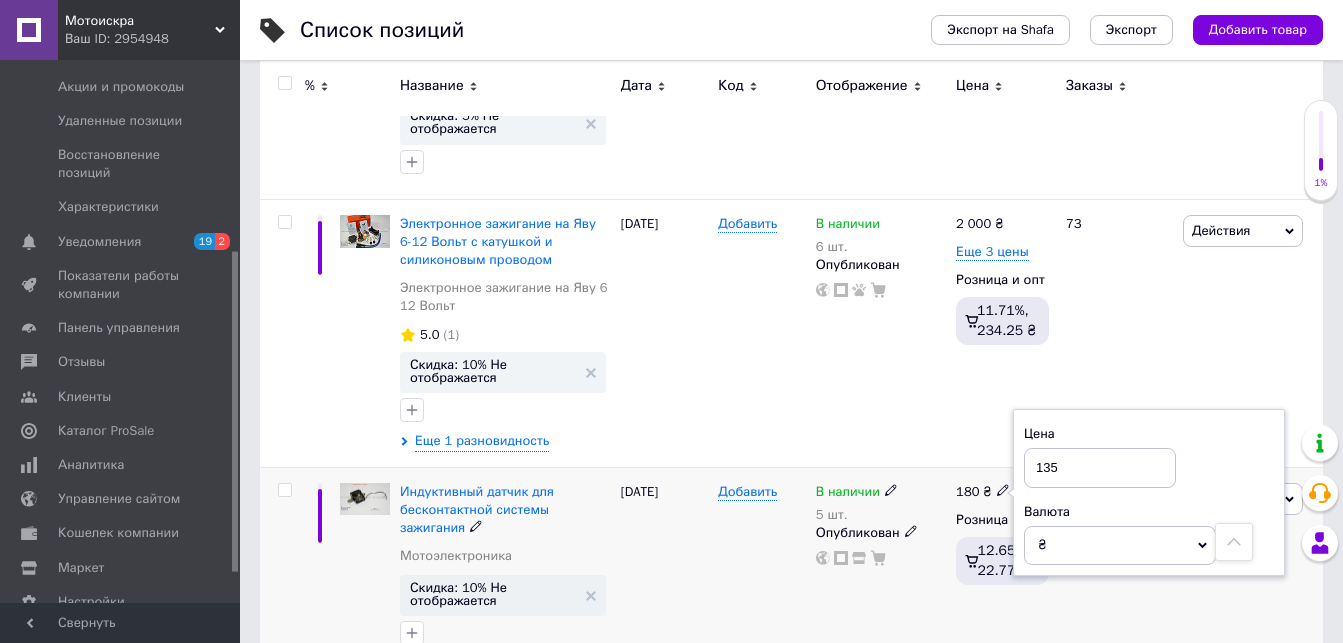 type on "135" 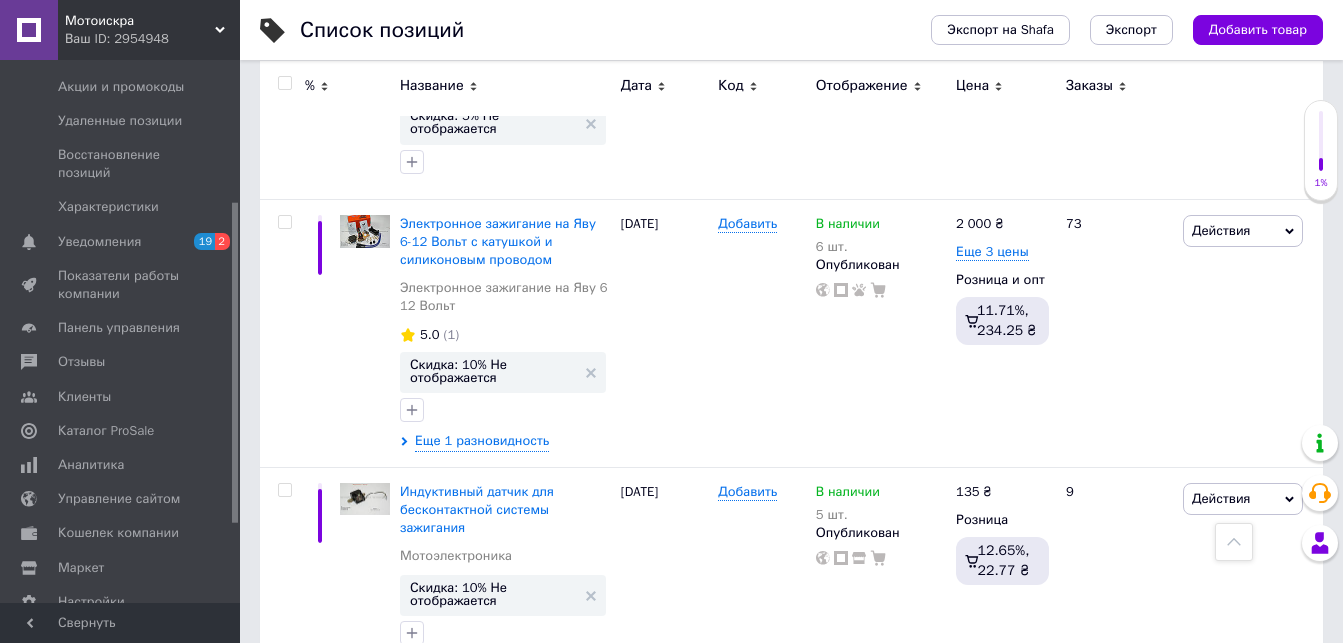 scroll, scrollTop: 220, scrollLeft: 0, axis: vertical 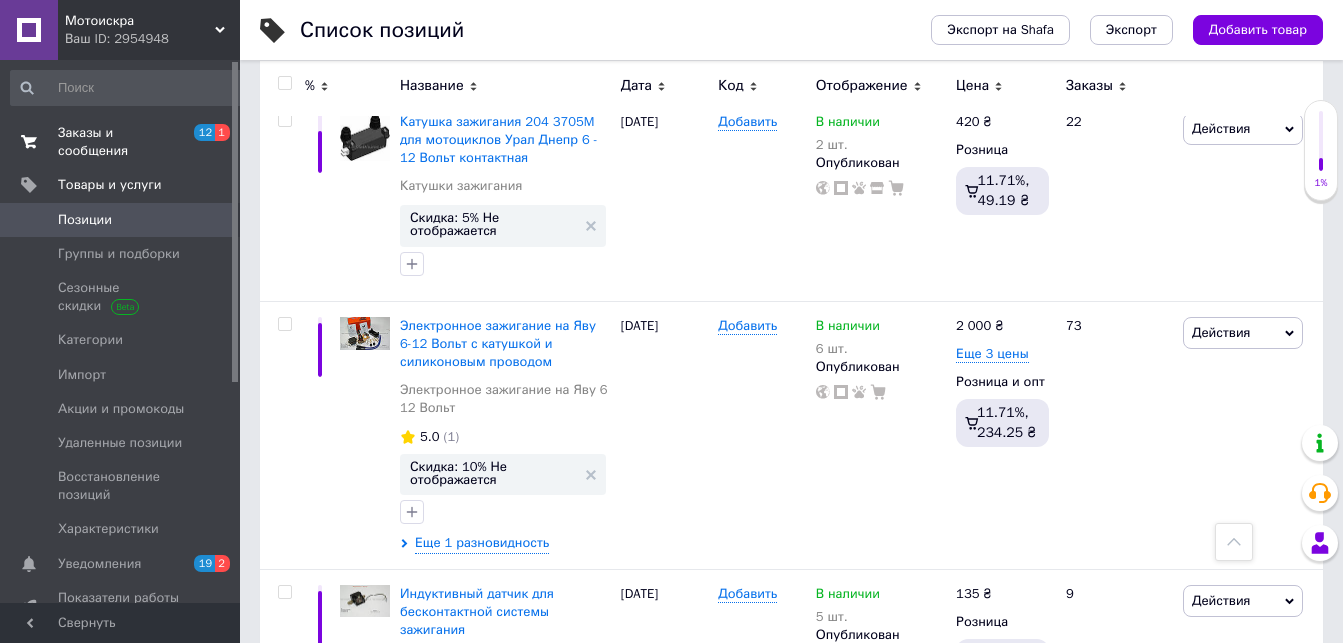 click on "Заказы и сообщения" at bounding box center (121, 142) 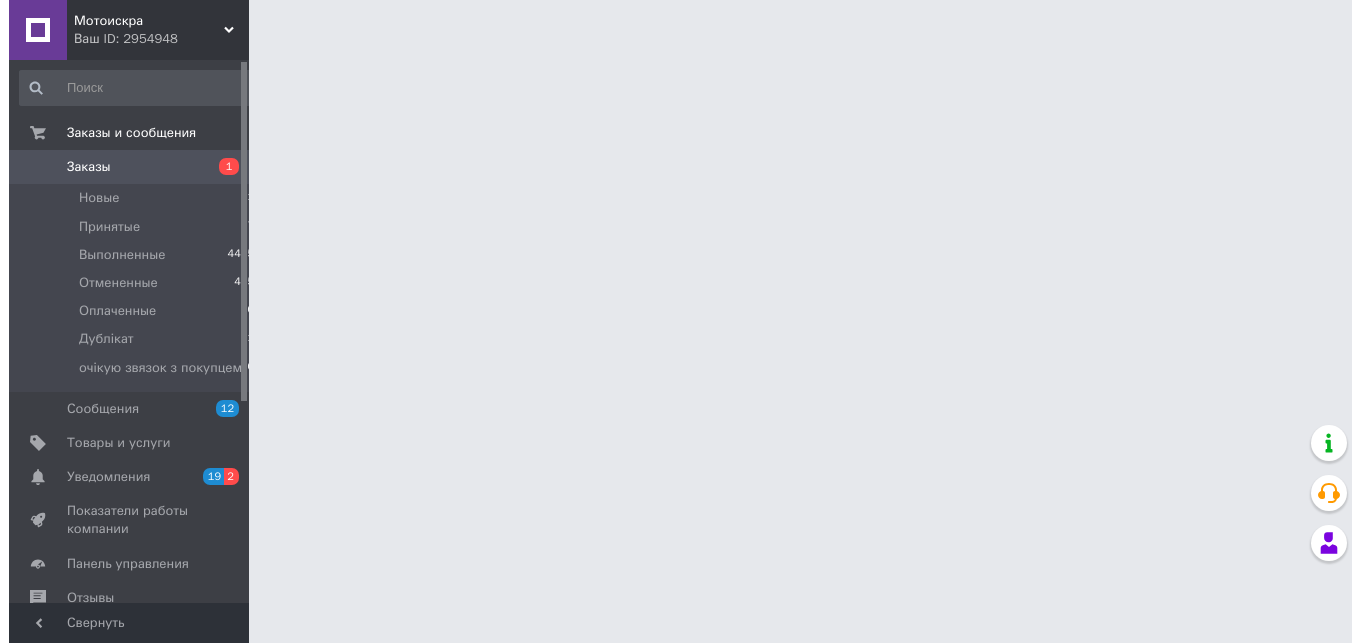 scroll, scrollTop: 0, scrollLeft: 0, axis: both 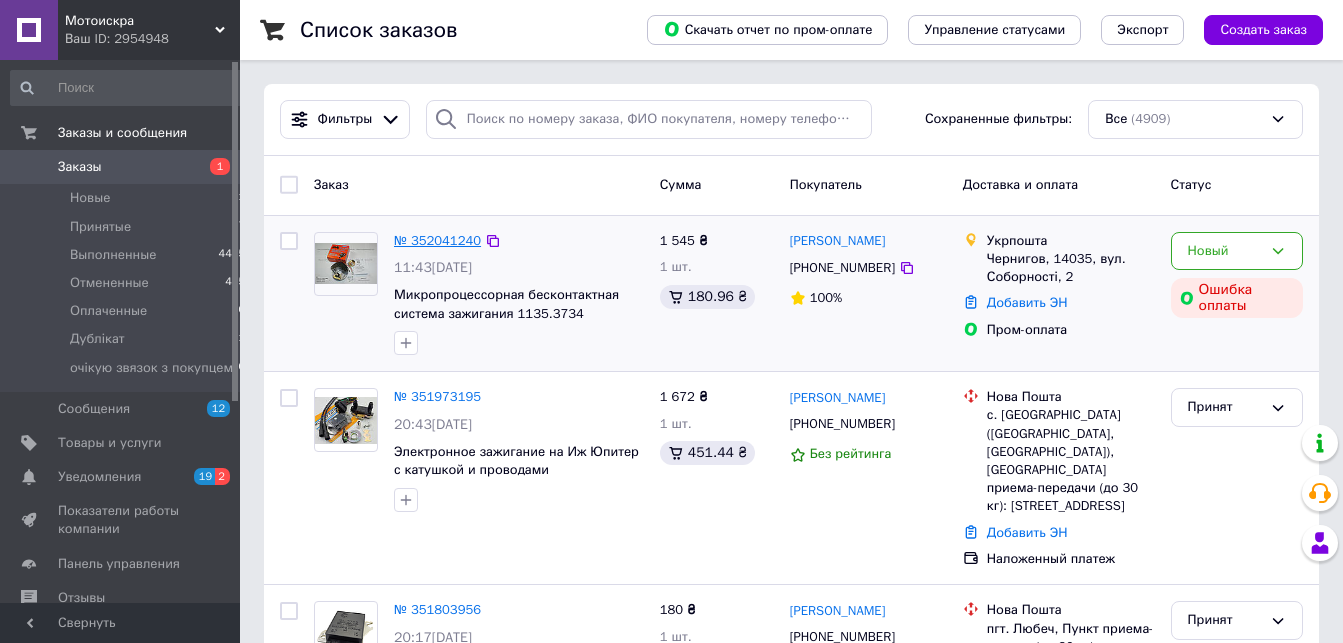 click on "№ 352041240" at bounding box center (437, 240) 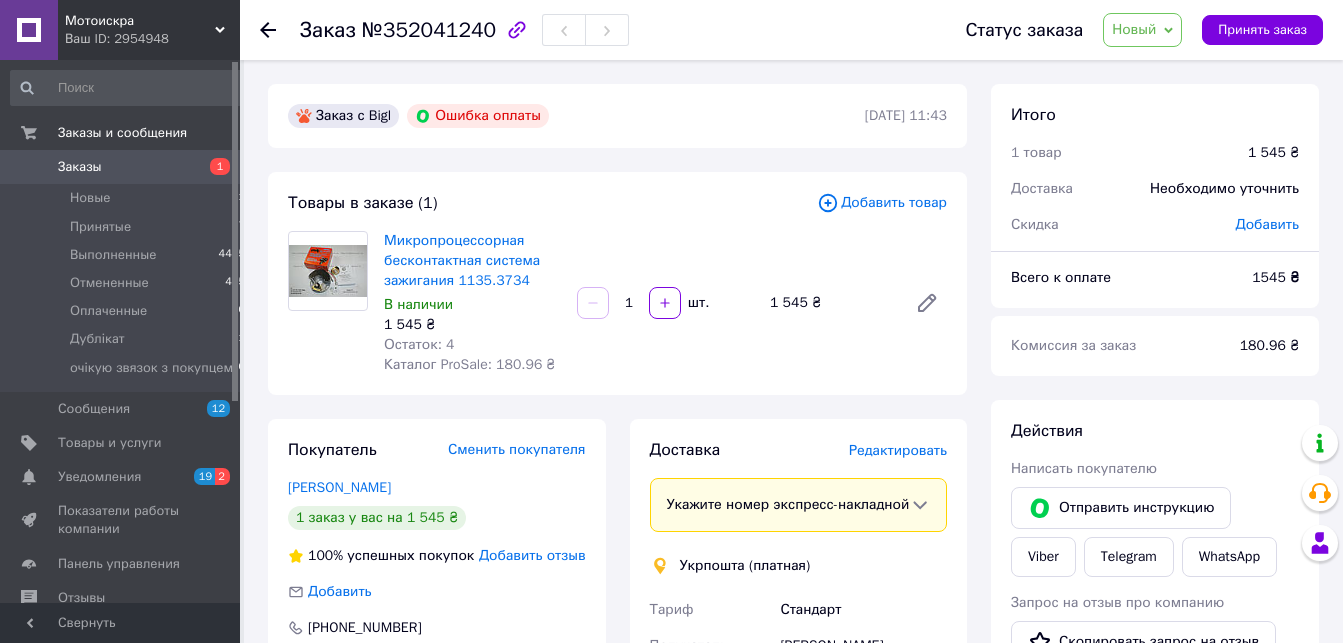 click on "Добавить товар" at bounding box center (882, 203) 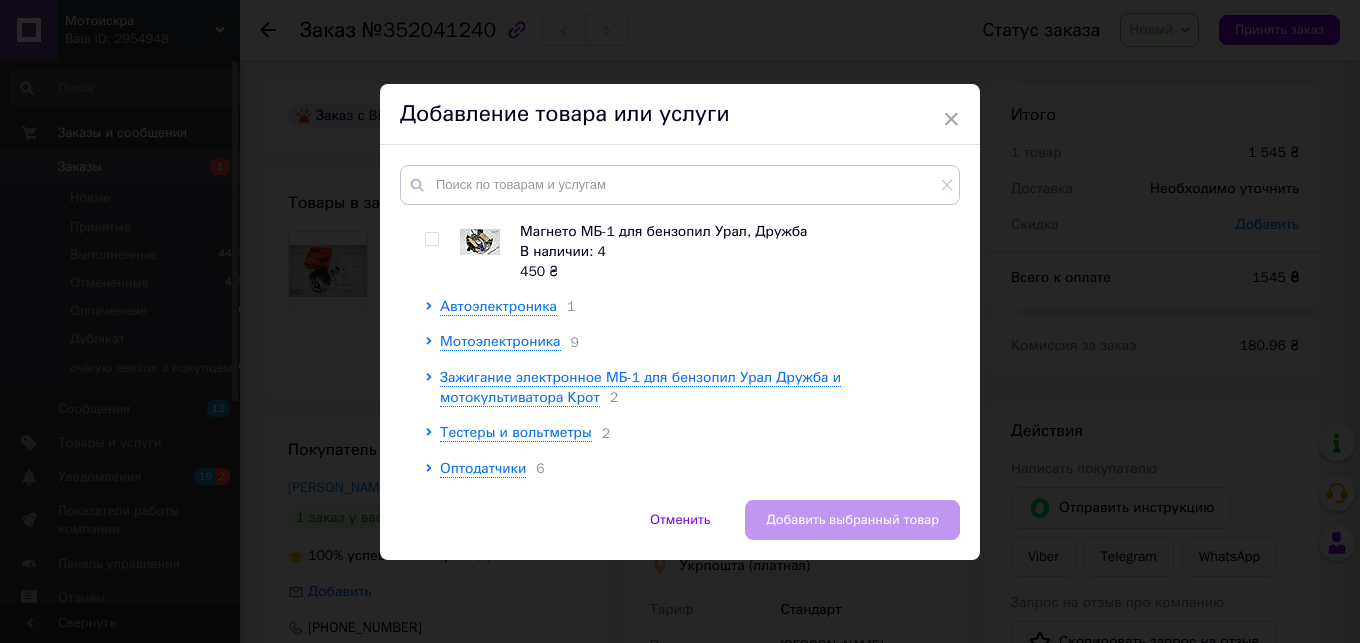 scroll, scrollTop: 152, scrollLeft: 0, axis: vertical 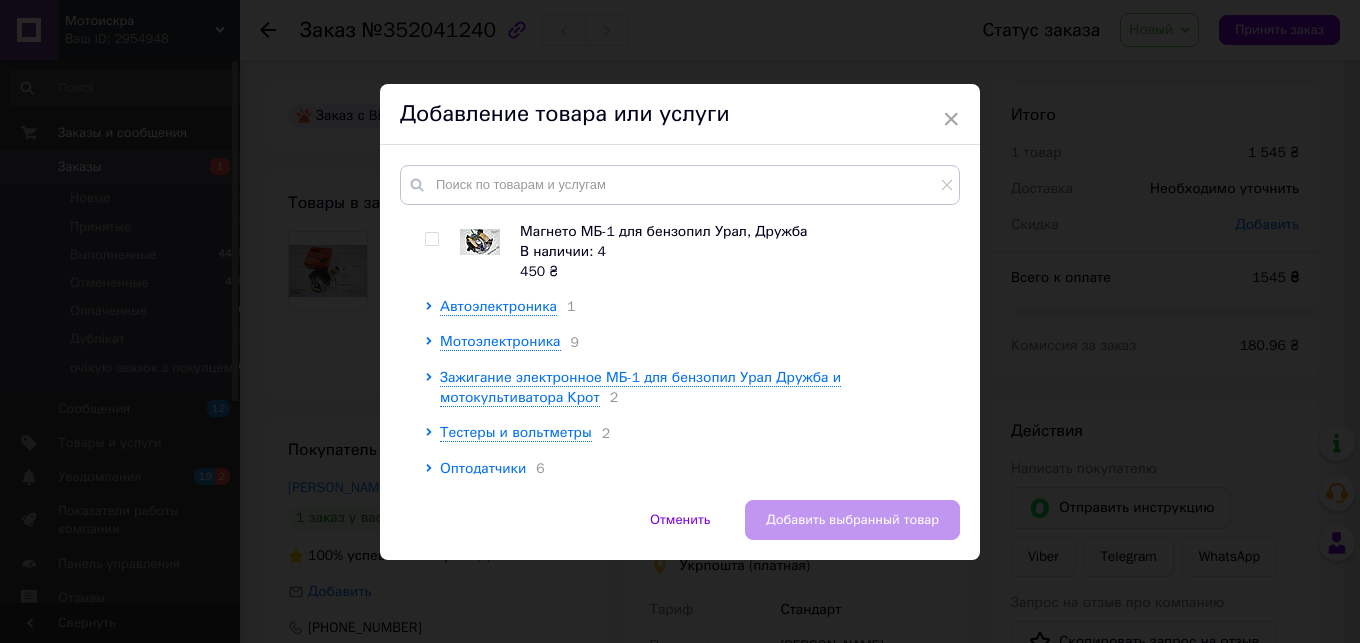 click on "Оптодатчики" at bounding box center [483, 468] 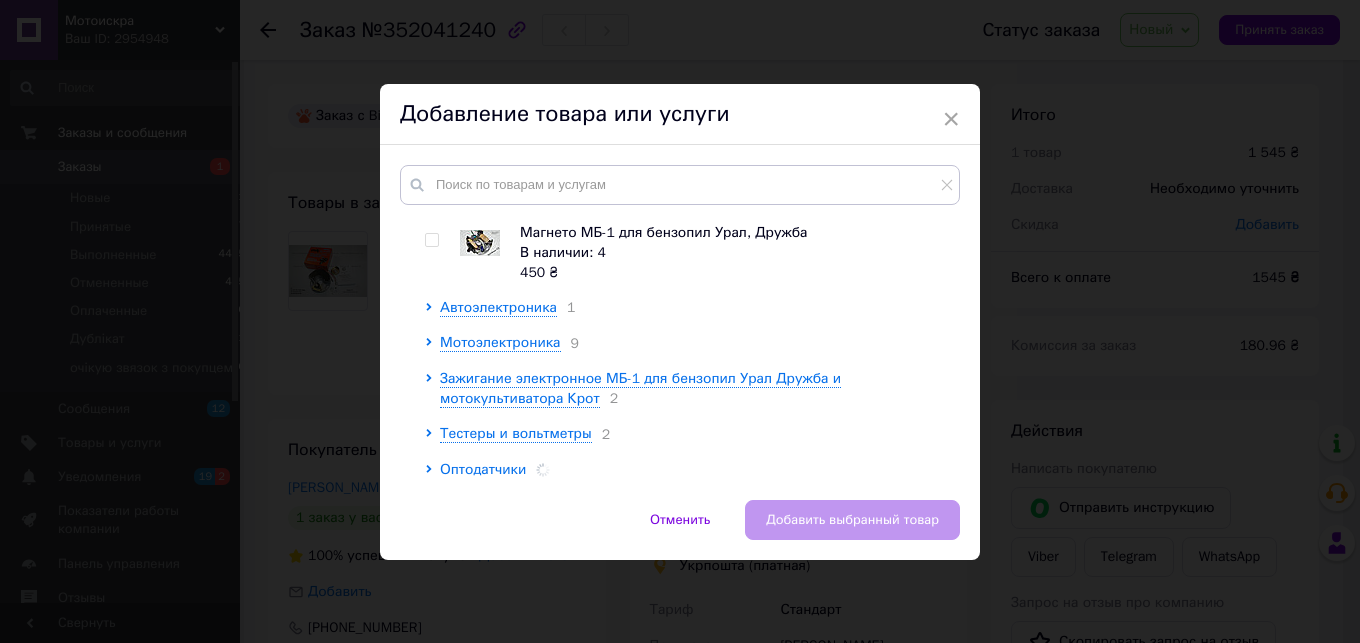 scroll, scrollTop: 150, scrollLeft: 0, axis: vertical 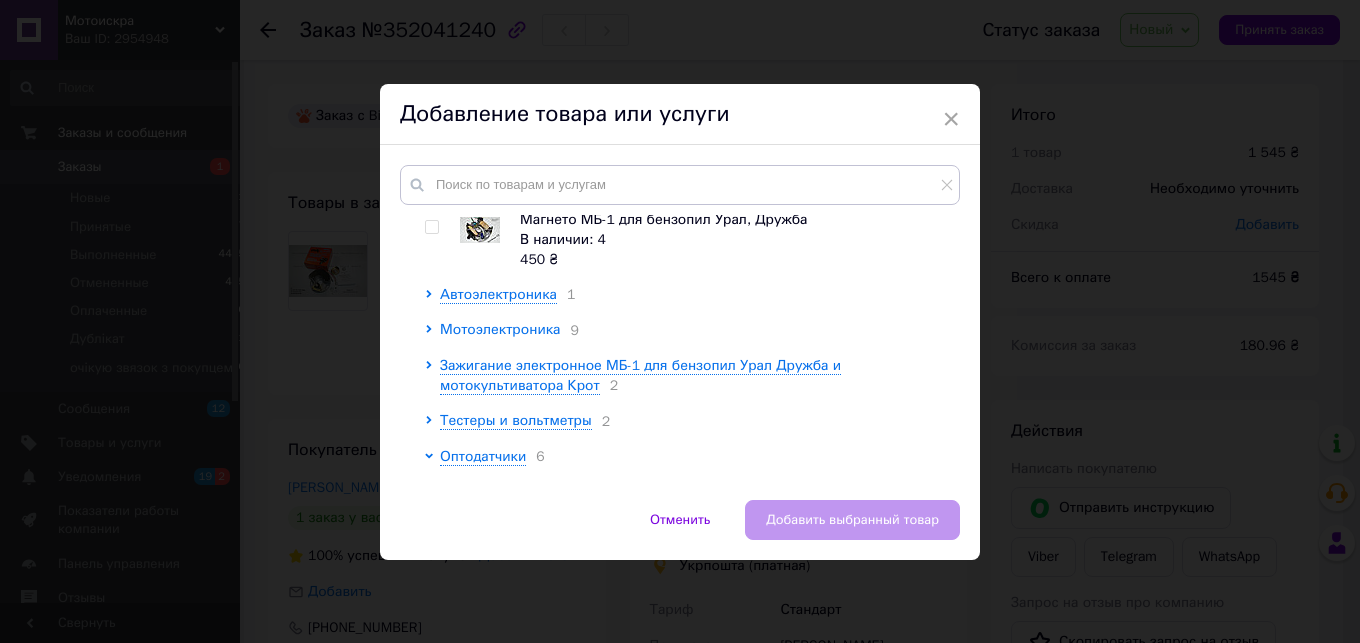 click on "Мотоэлектроника" at bounding box center (500, 329) 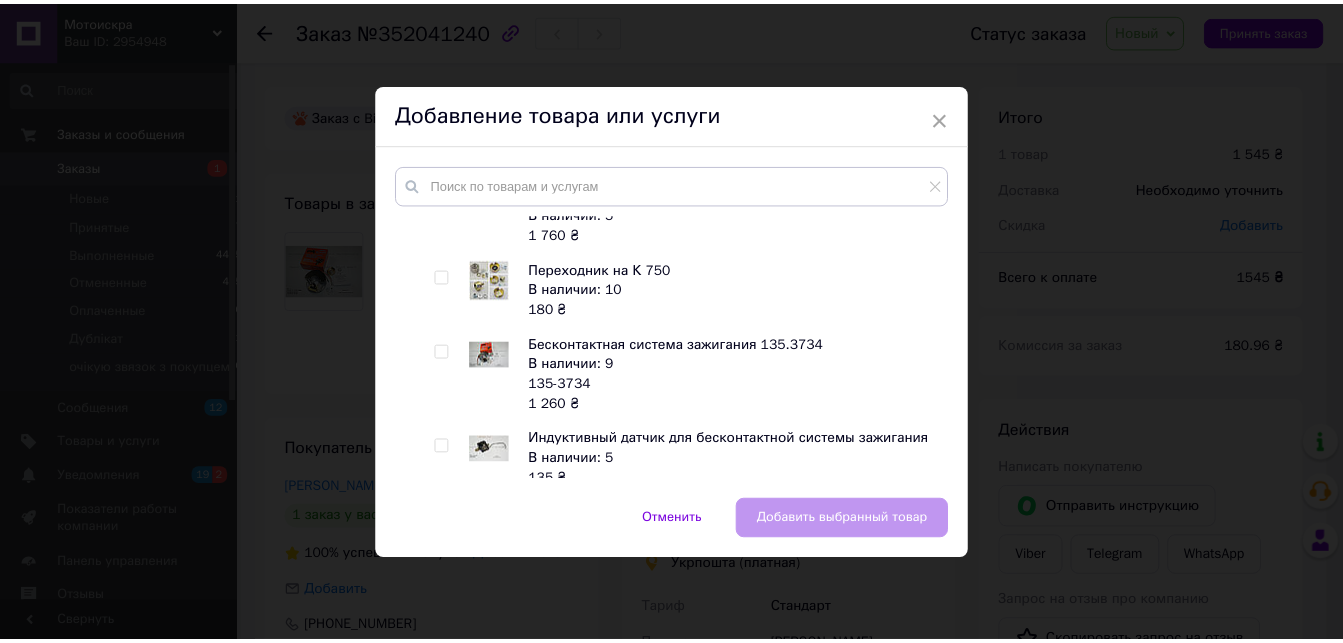 scroll, scrollTop: 693, scrollLeft: 0, axis: vertical 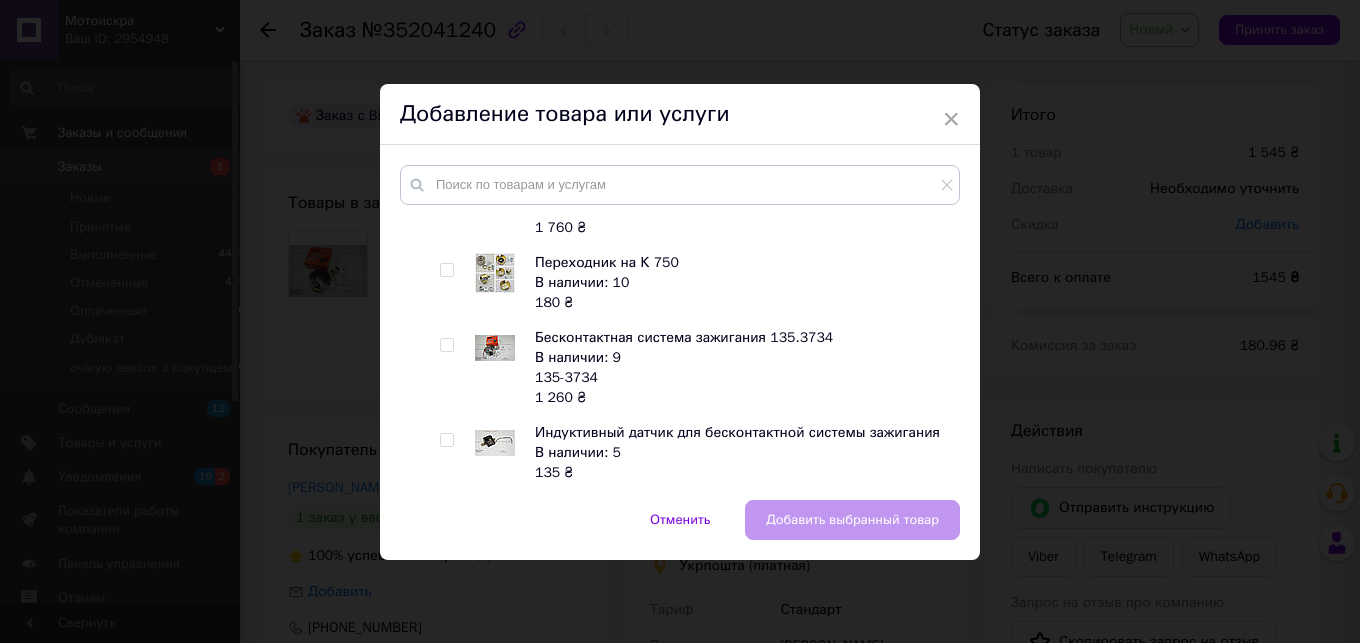click at bounding box center [446, 440] 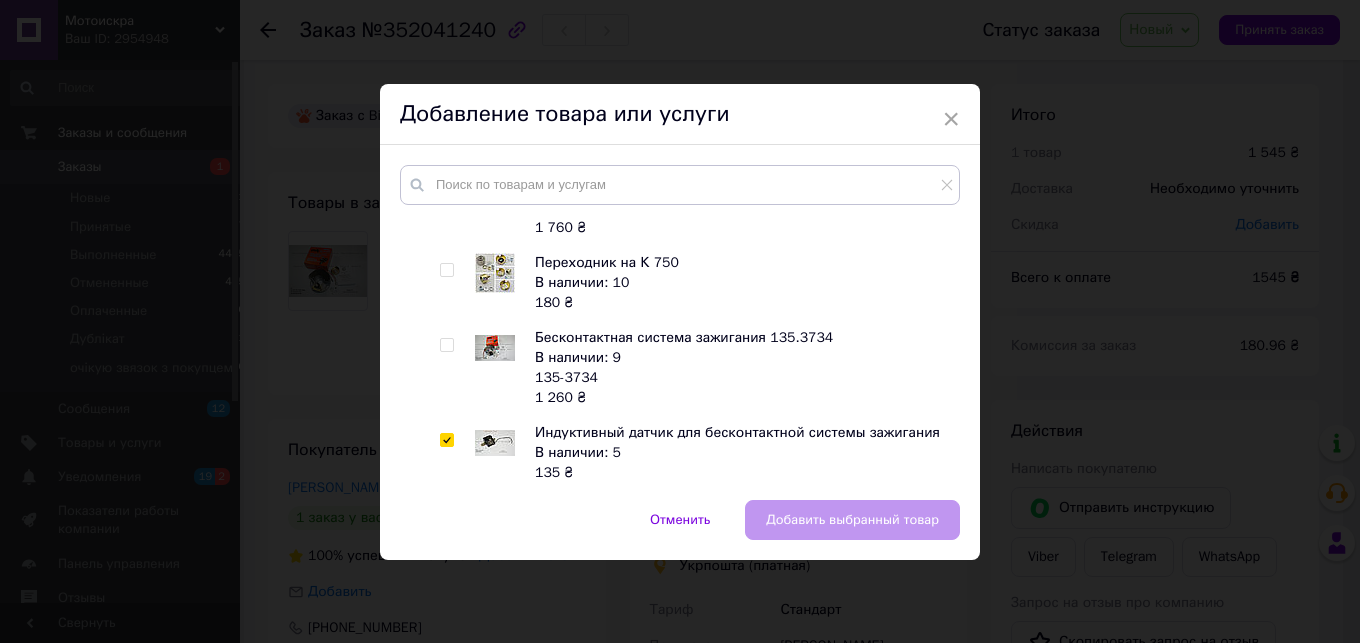 checkbox on "true" 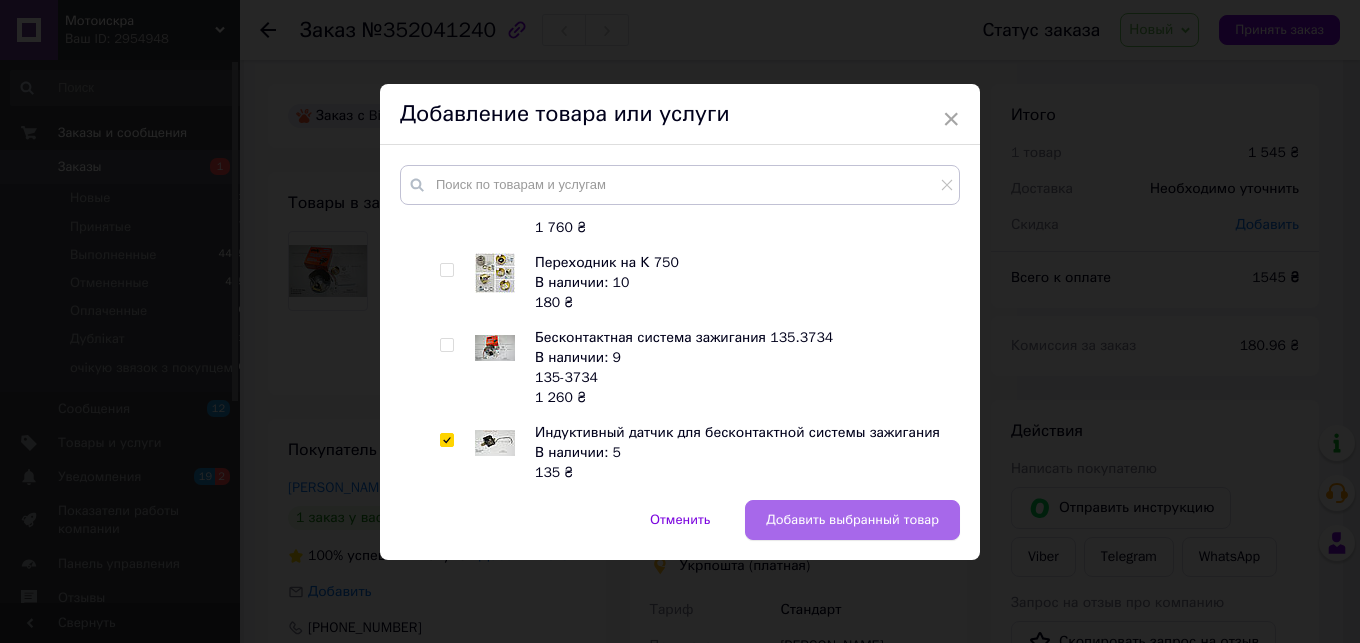 click on "Добавить выбранный товар" at bounding box center (852, 520) 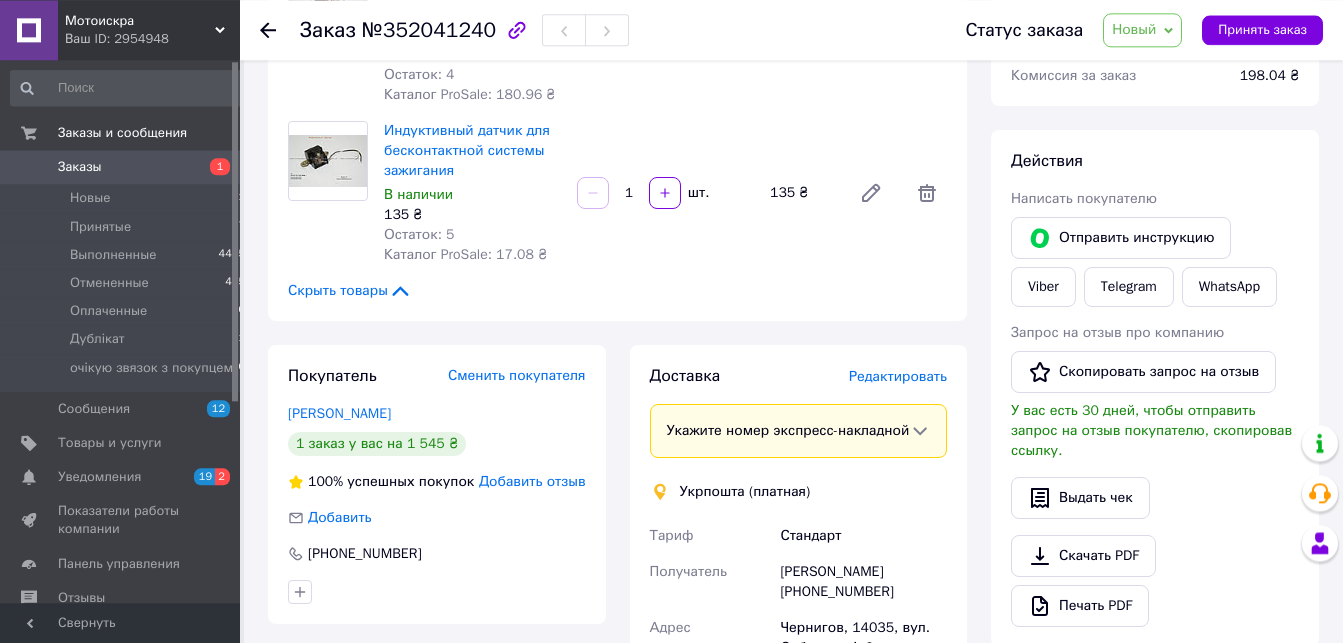 scroll, scrollTop: 306, scrollLeft: 0, axis: vertical 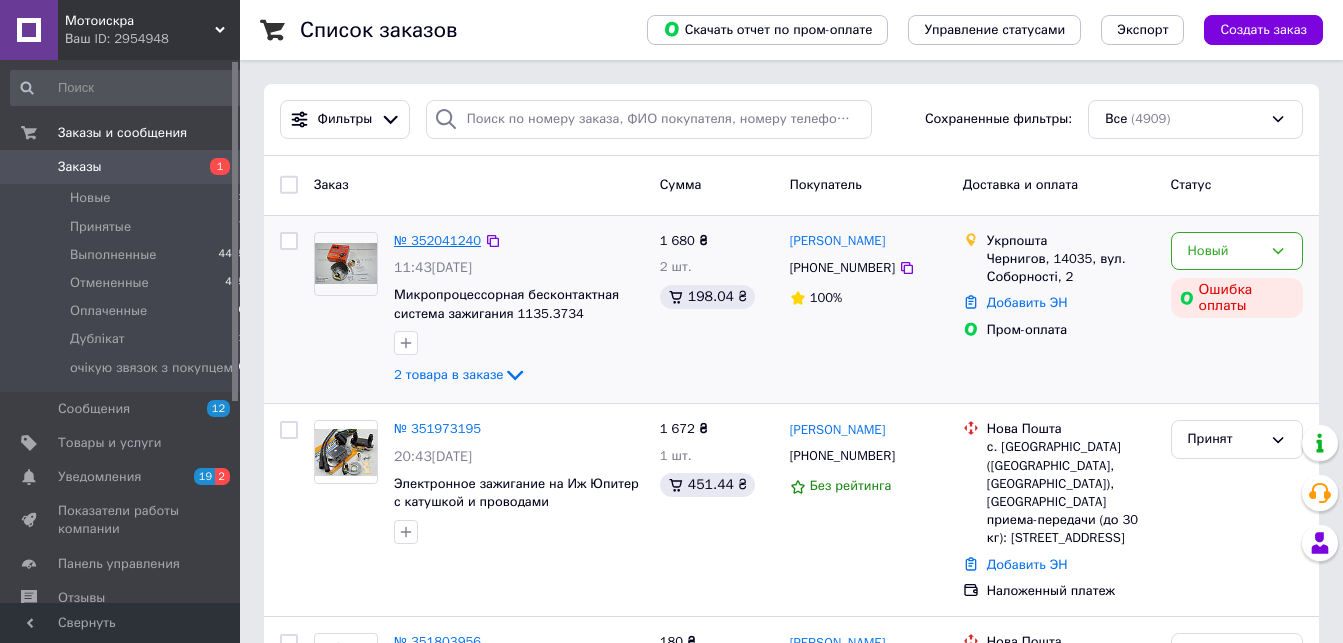 click on "№ 352041240" at bounding box center [437, 240] 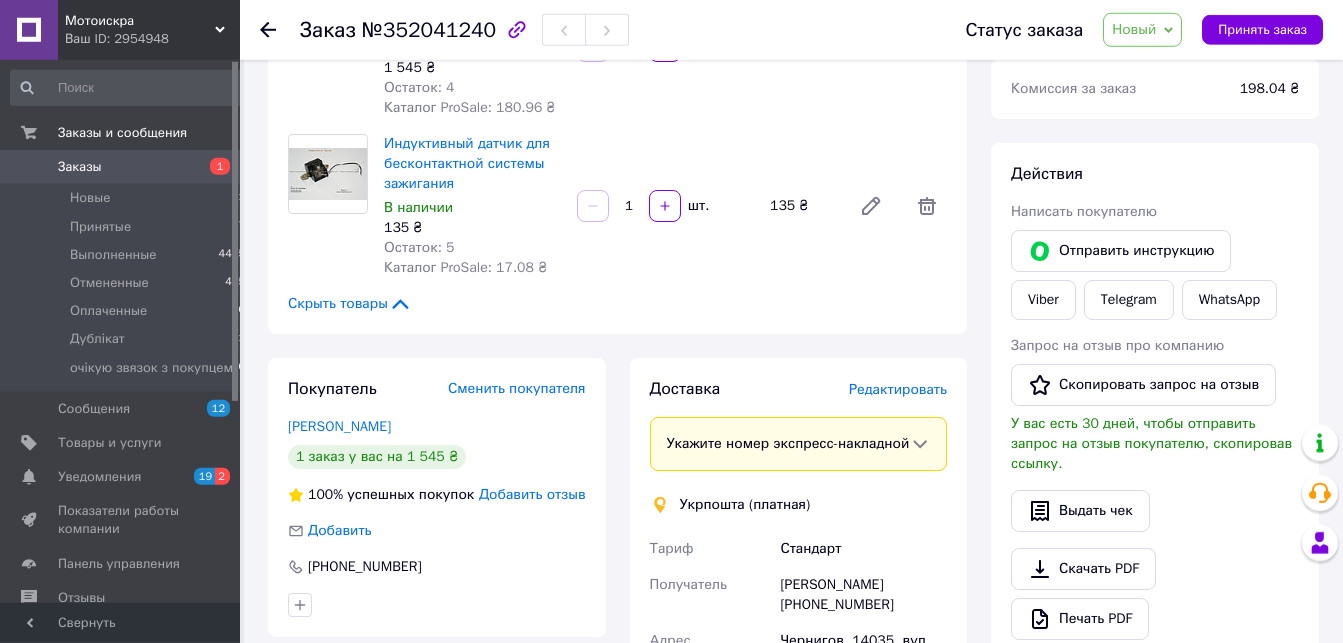 scroll, scrollTop: 306, scrollLeft: 0, axis: vertical 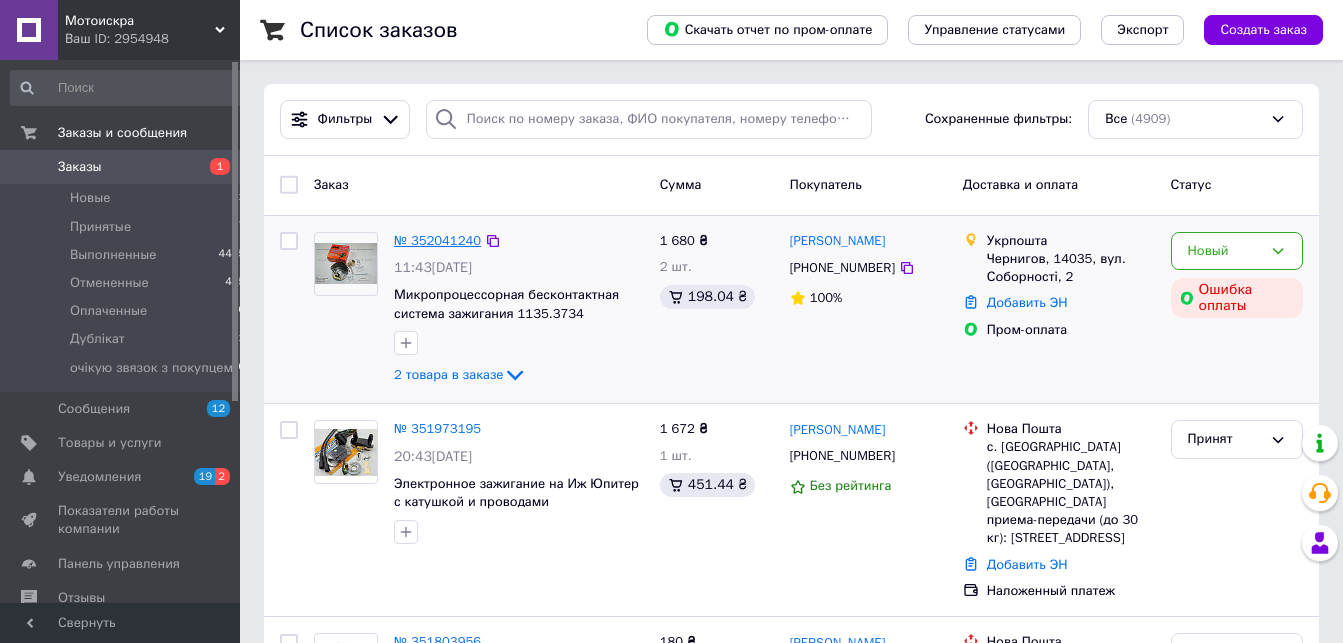 click on "№ 352041240" at bounding box center [437, 240] 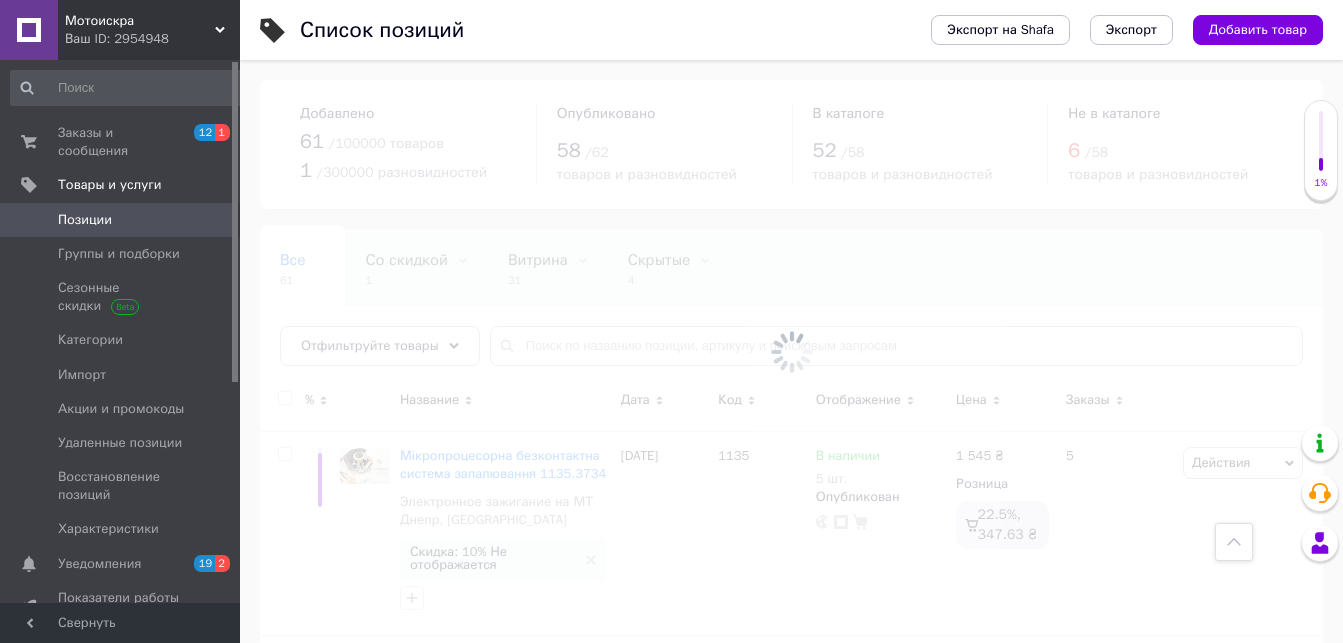 scroll, scrollTop: 4117, scrollLeft: 0, axis: vertical 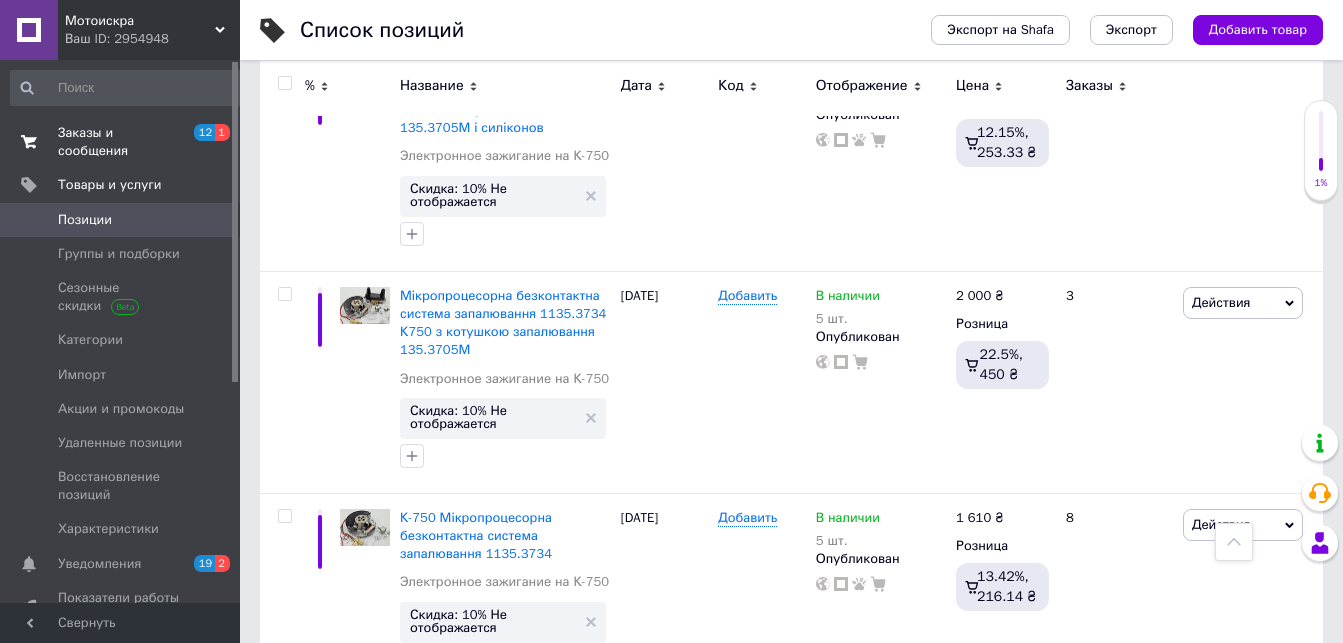 click on "Заказы и сообщения" at bounding box center [121, 142] 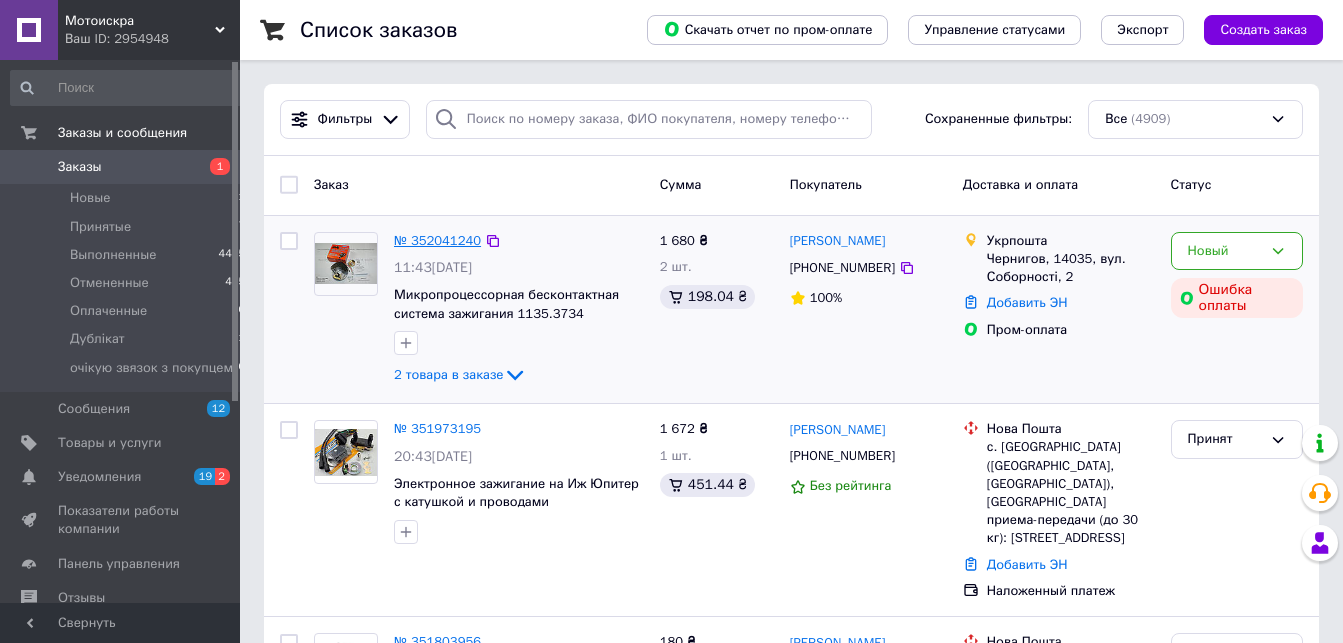 click on "№ 352041240" at bounding box center (437, 240) 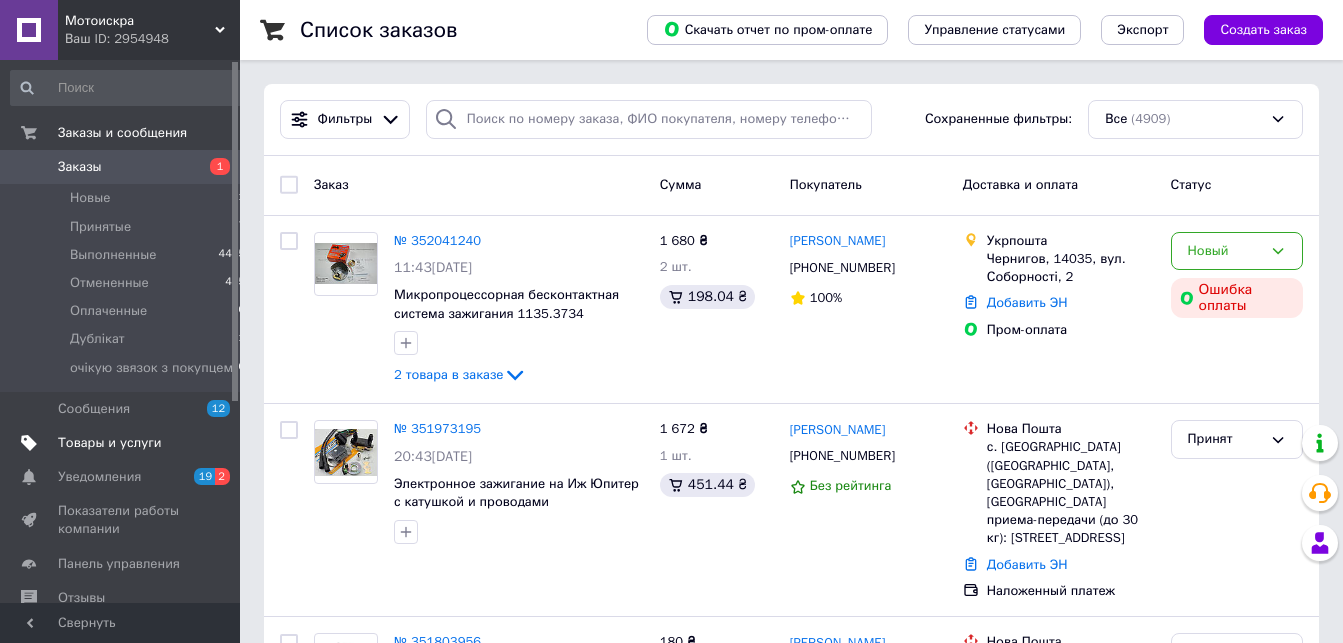 click on "Товары и услуги" at bounding box center [110, 443] 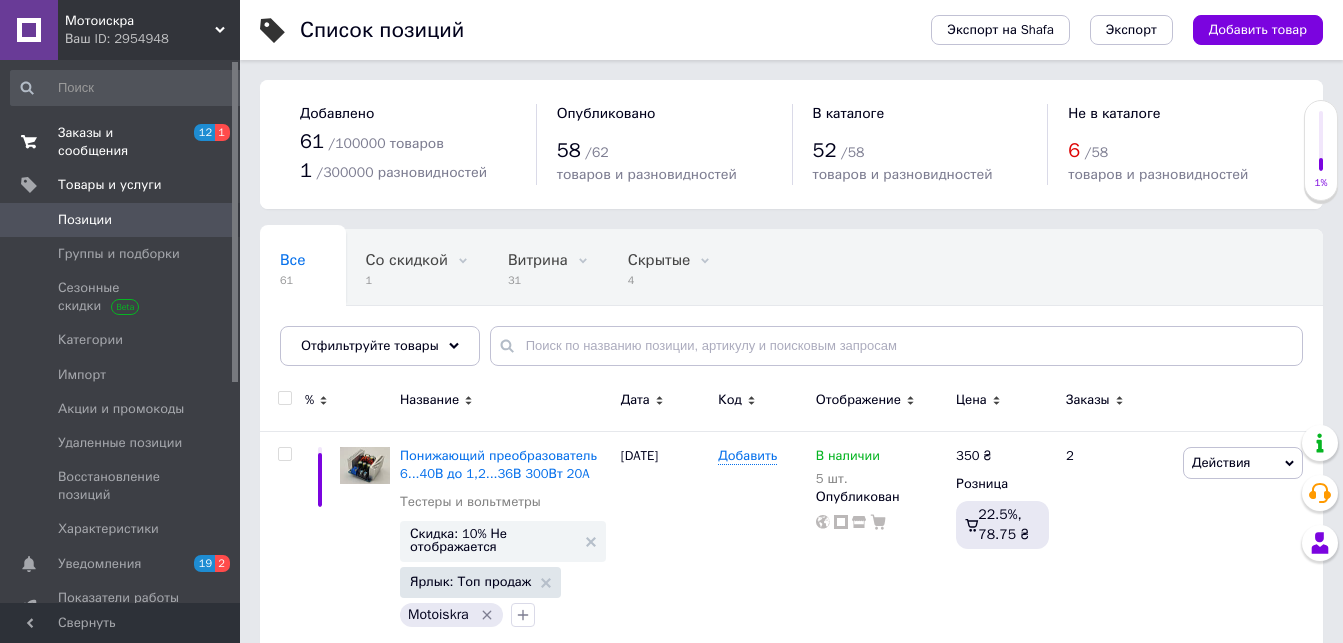 click on "Заказы и сообщения" at bounding box center (121, 142) 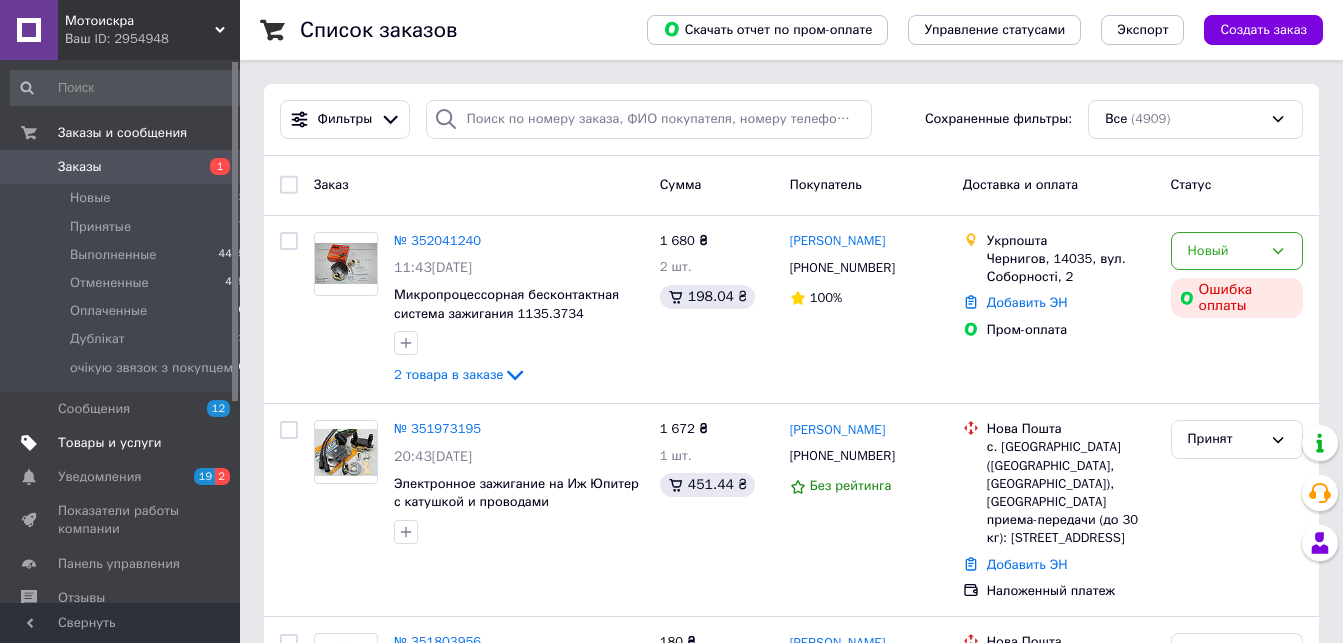click on "Товары и услуги" at bounding box center [110, 443] 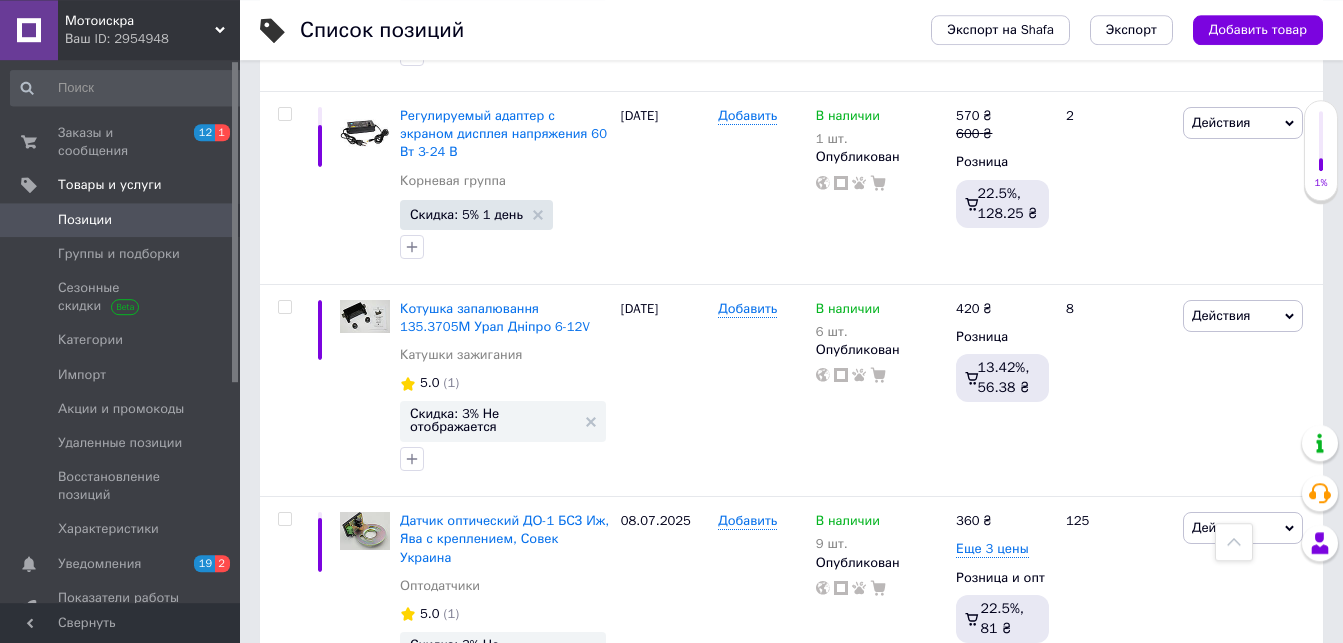 scroll, scrollTop: 4117, scrollLeft: 0, axis: vertical 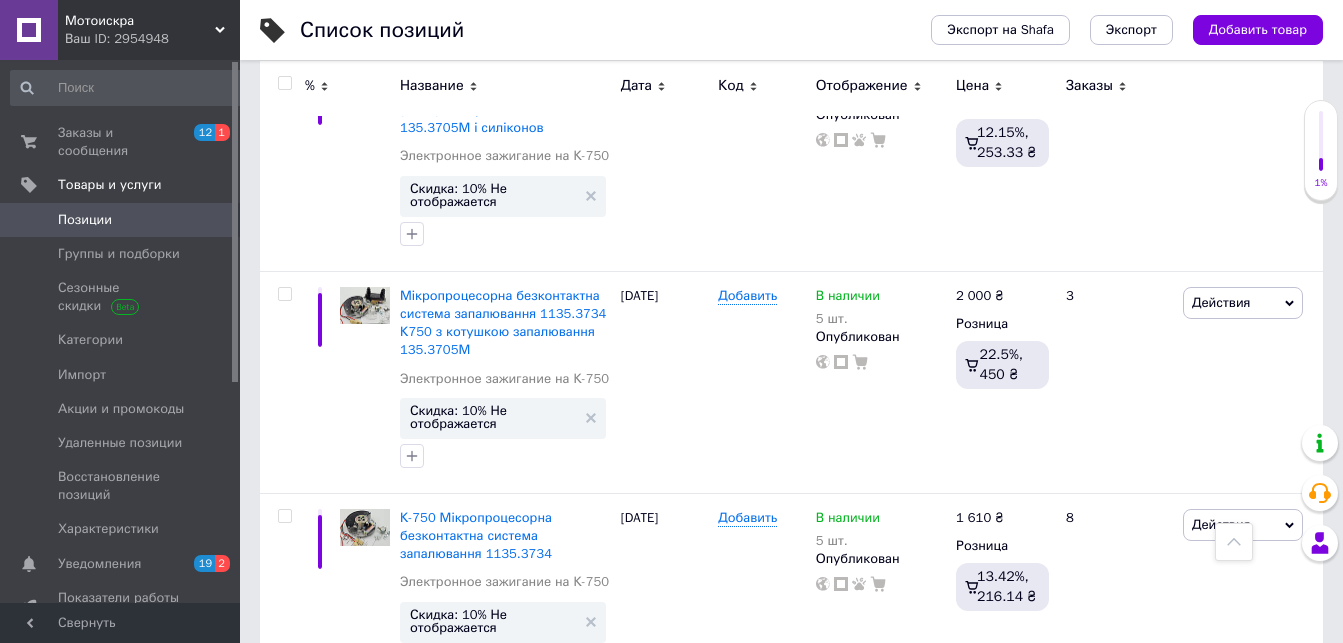 click on "Следующая" at bounding box center (502, 738) 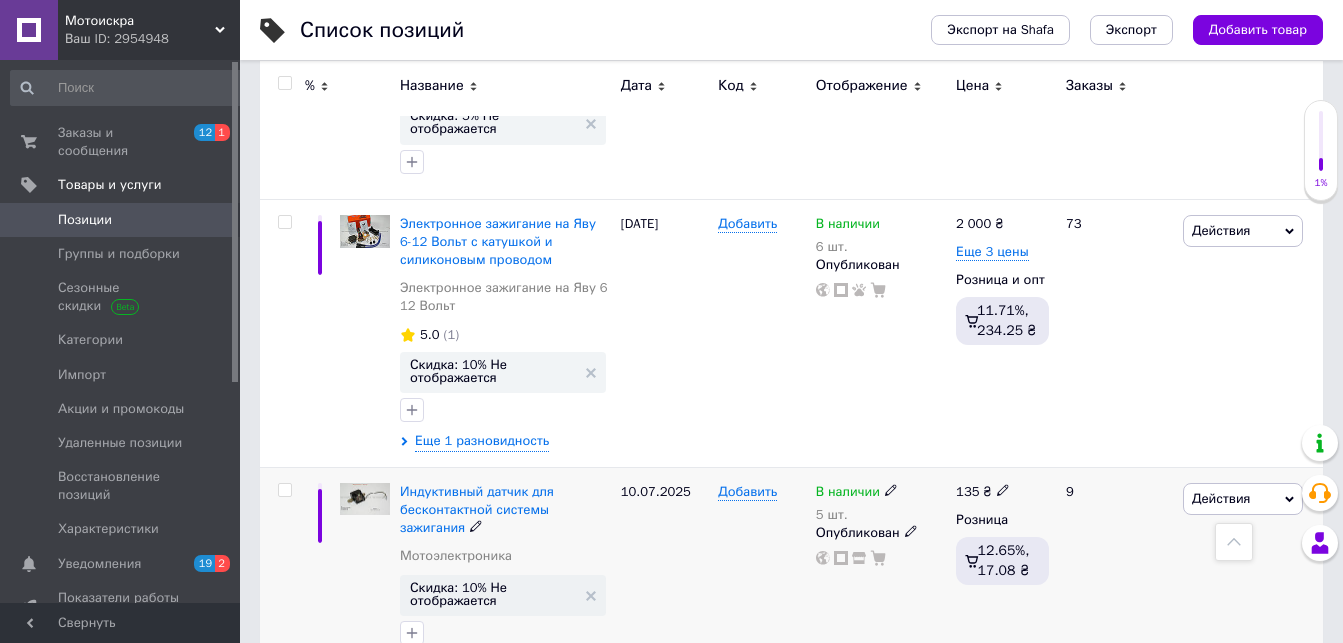click 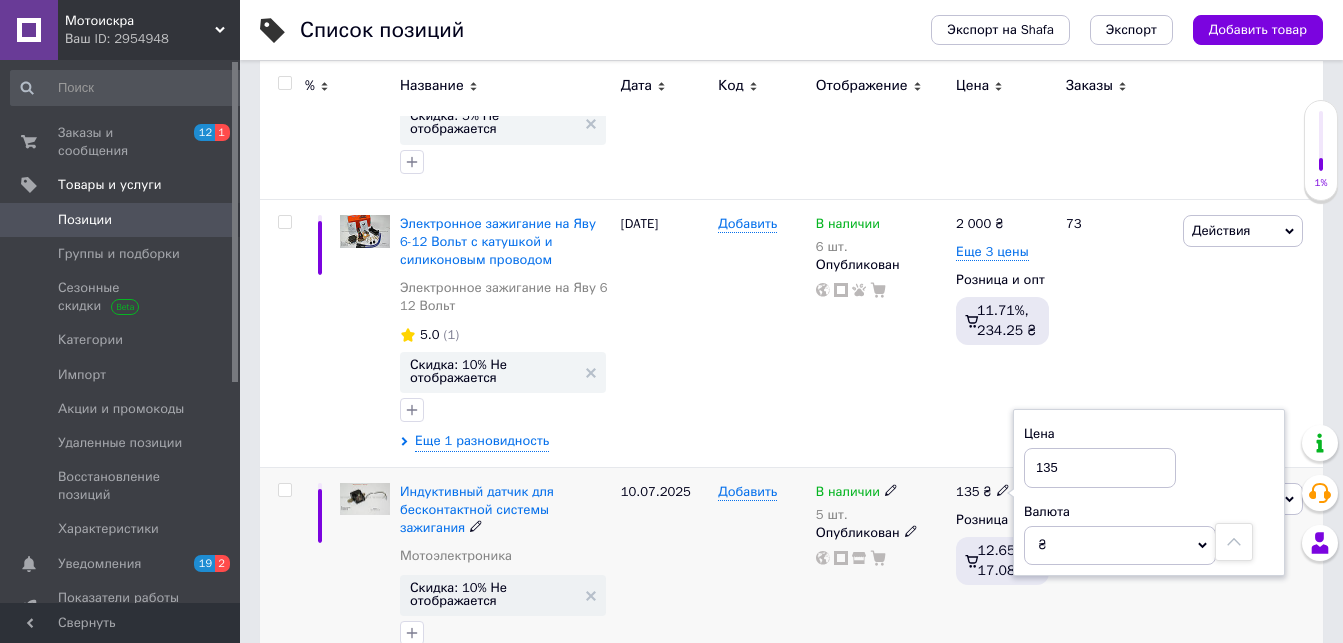 drag, startPoint x: 1067, startPoint y: 421, endPoint x: 1023, endPoint y: 420, distance: 44.011364 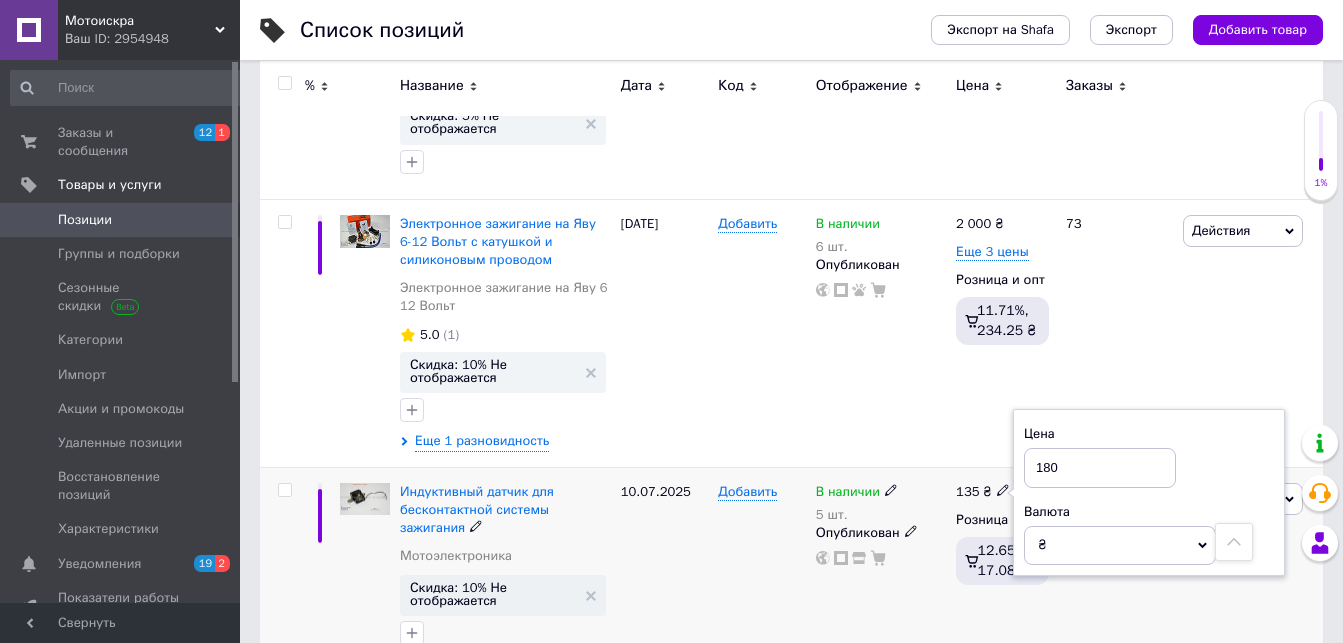 type on "180" 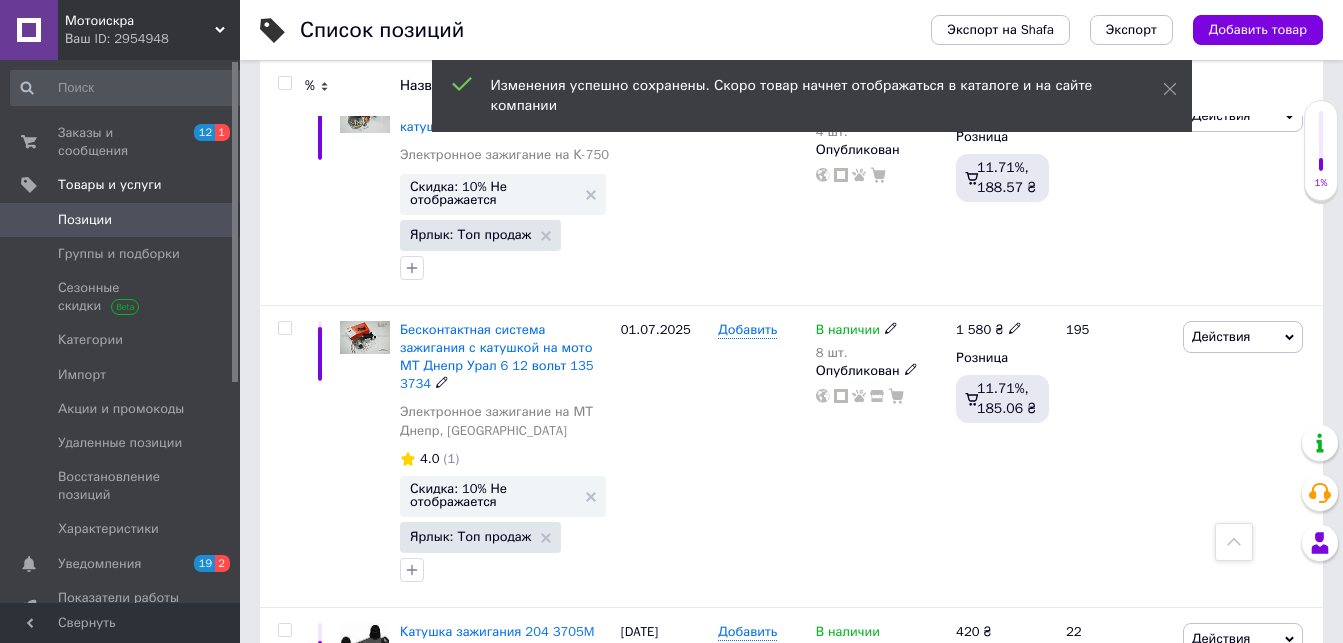scroll, scrollTop: 3403, scrollLeft: 0, axis: vertical 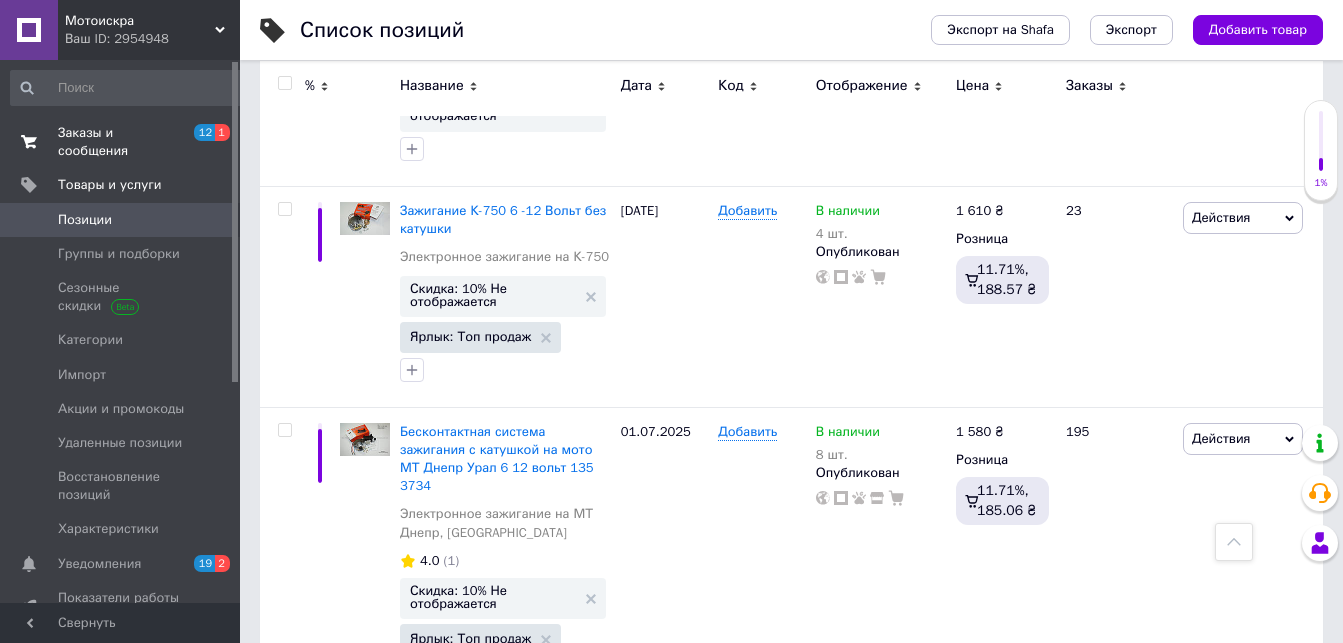 click on "Заказы и сообщения" at bounding box center [121, 142] 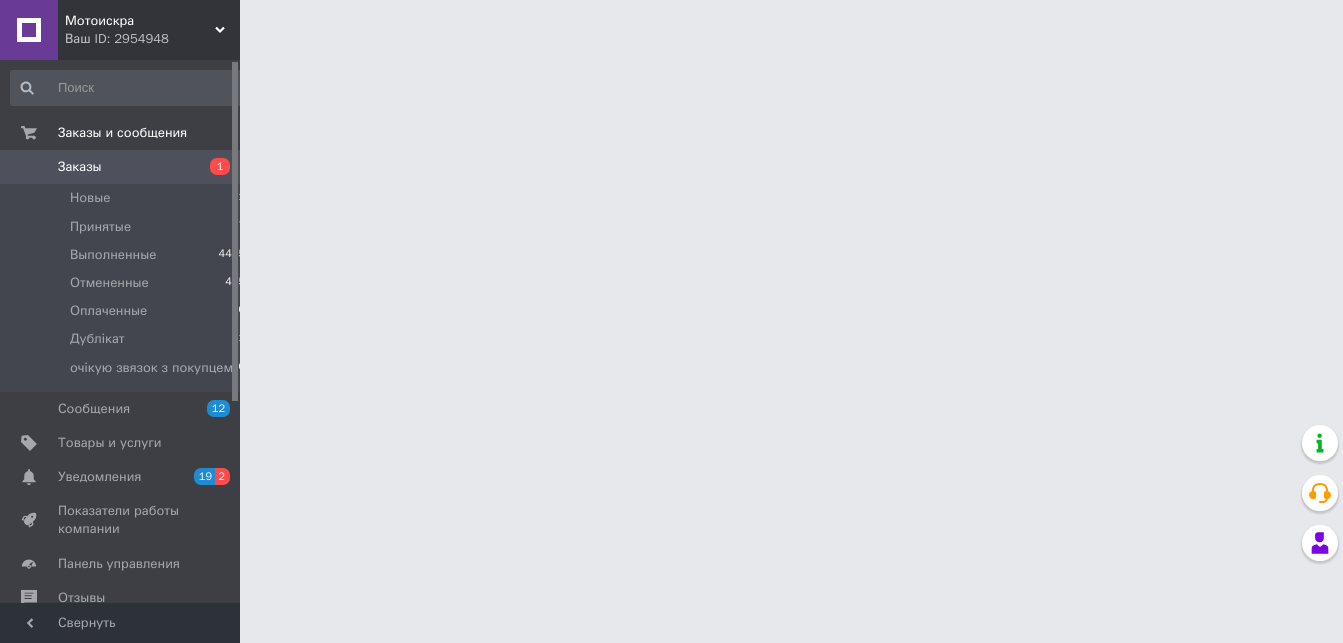 scroll, scrollTop: 0, scrollLeft: 0, axis: both 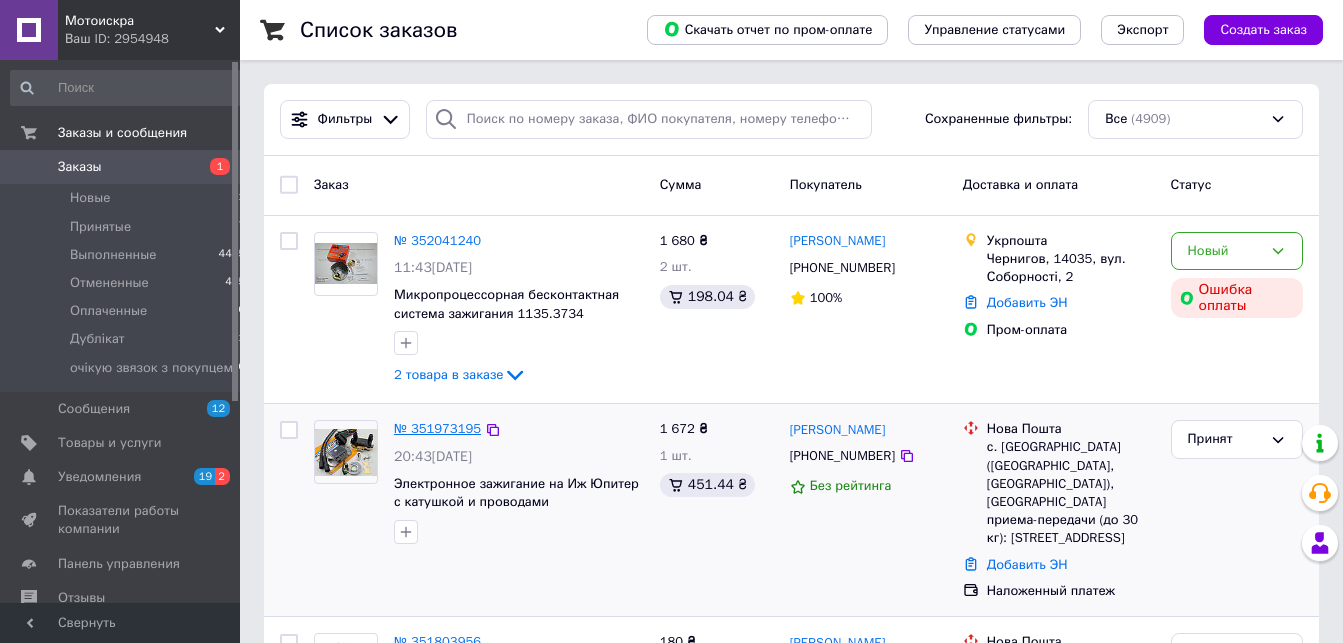 click on "№ 351973195" at bounding box center [437, 428] 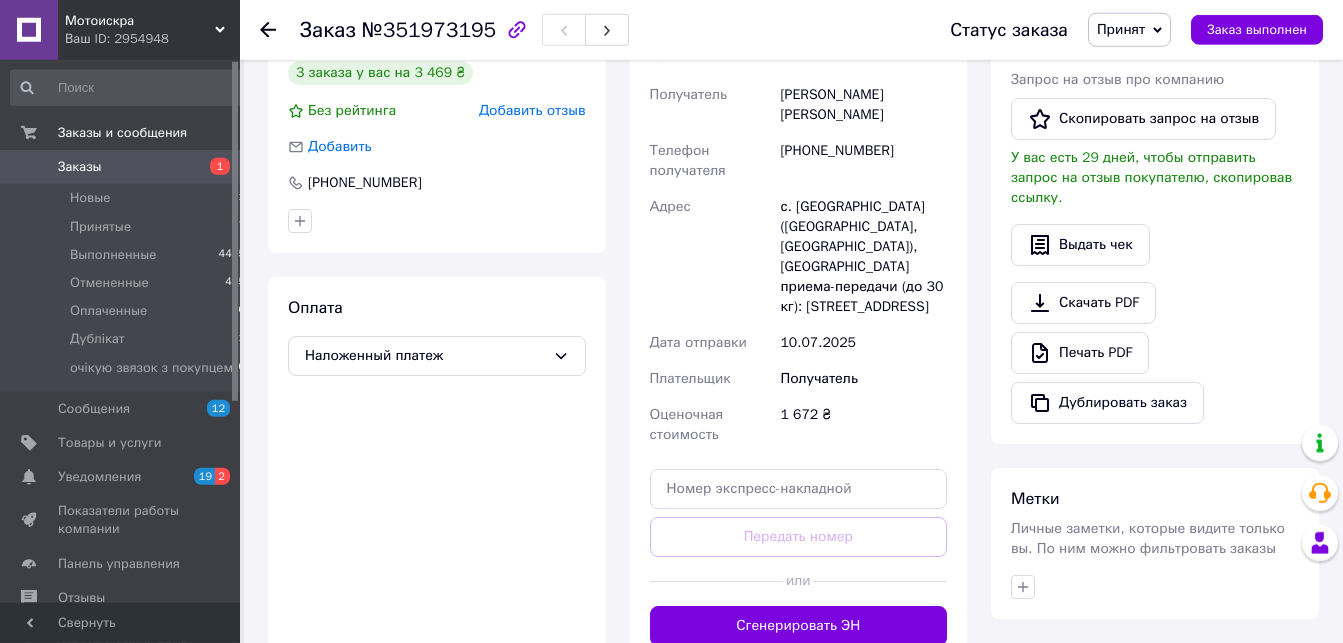 scroll, scrollTop: 510, scrollLeft: 0, axis: vertical 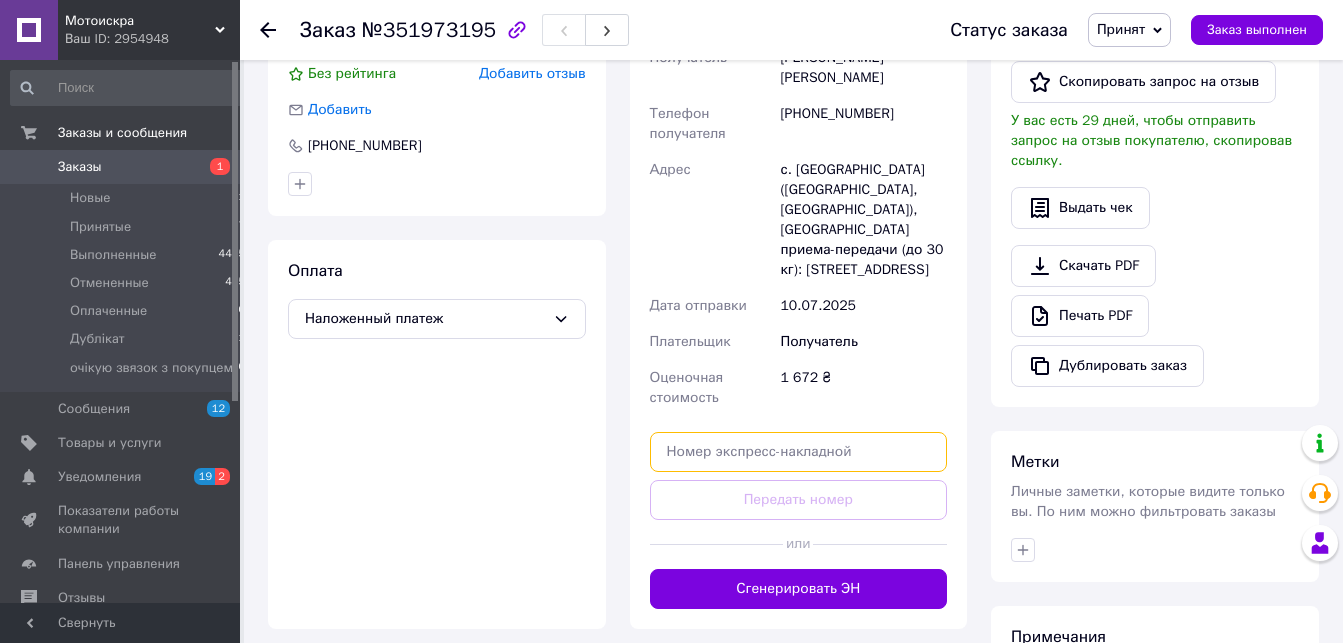 click at bounding box center (799, 452) 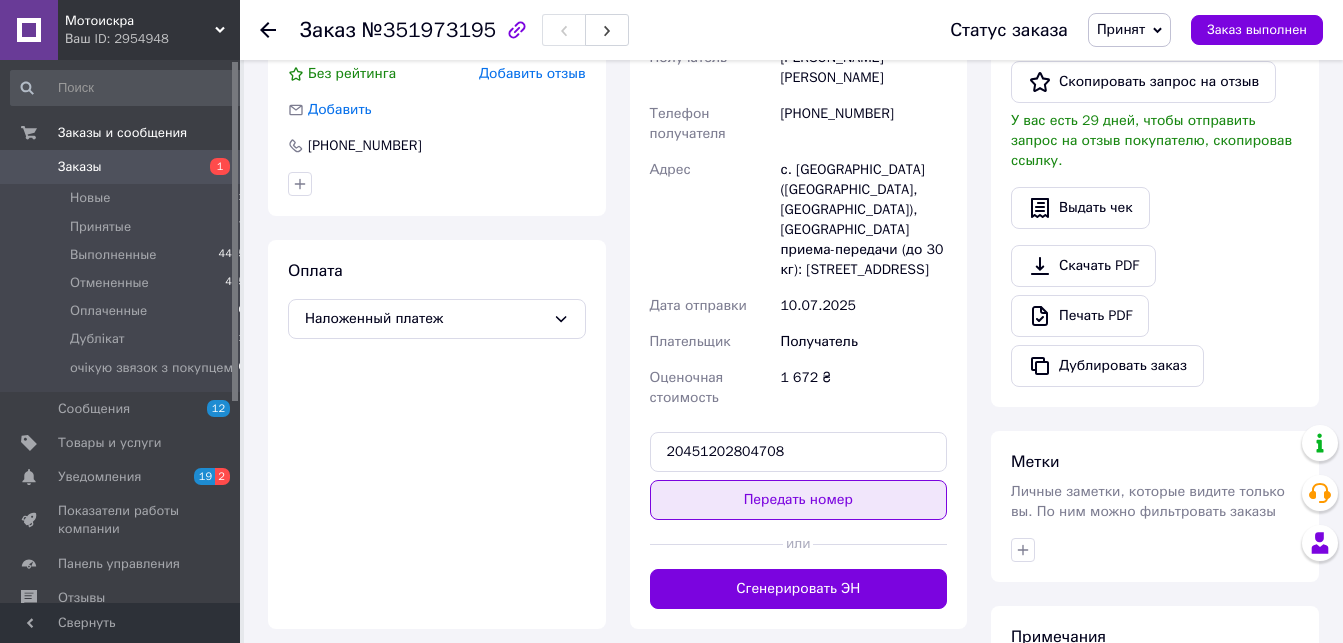 click on "Передать номер" at bounding box center (799, 500) 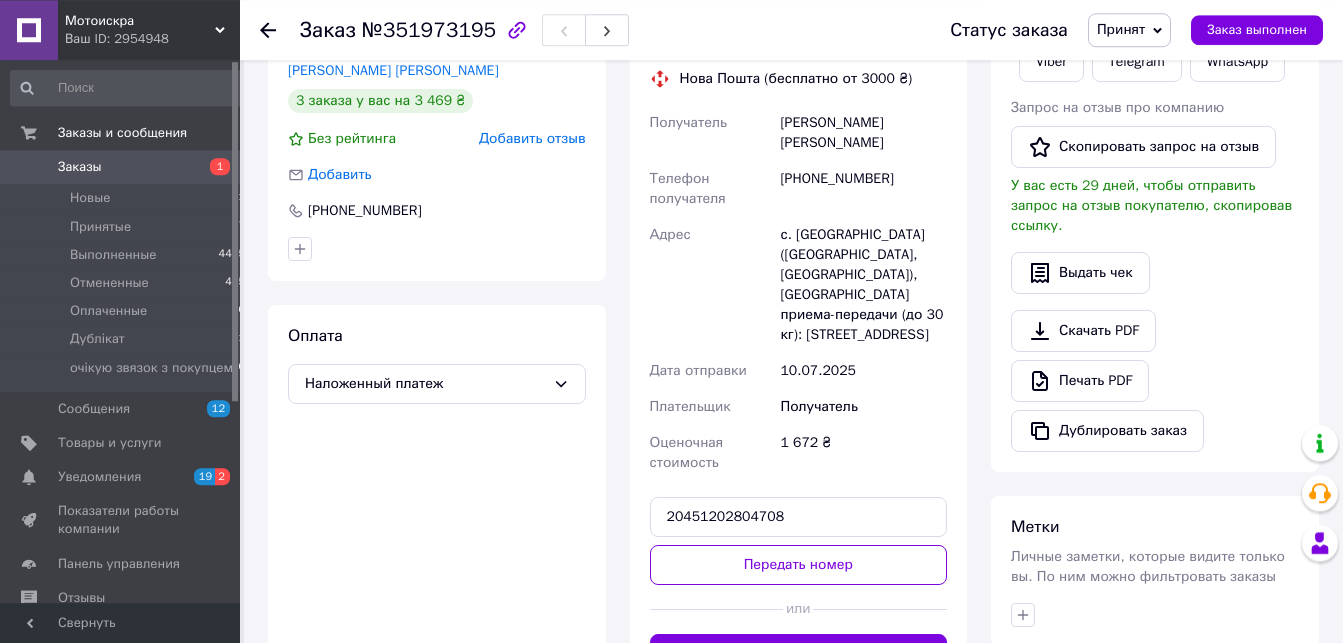 scroll, scrollTop: 408, scrollLeft: 0, axis: vertical 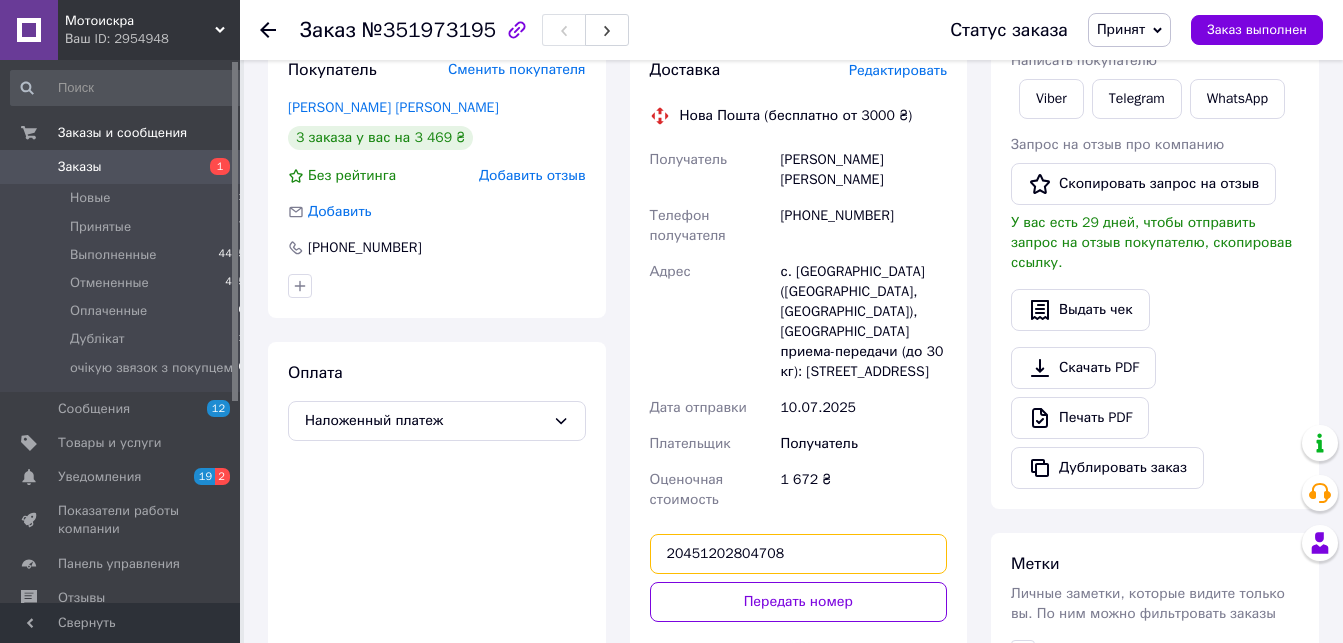 drag, startPoint x: 785, startPoint y: 537, endPoint x: 650, endPoint y: 538, distance: 135.00371 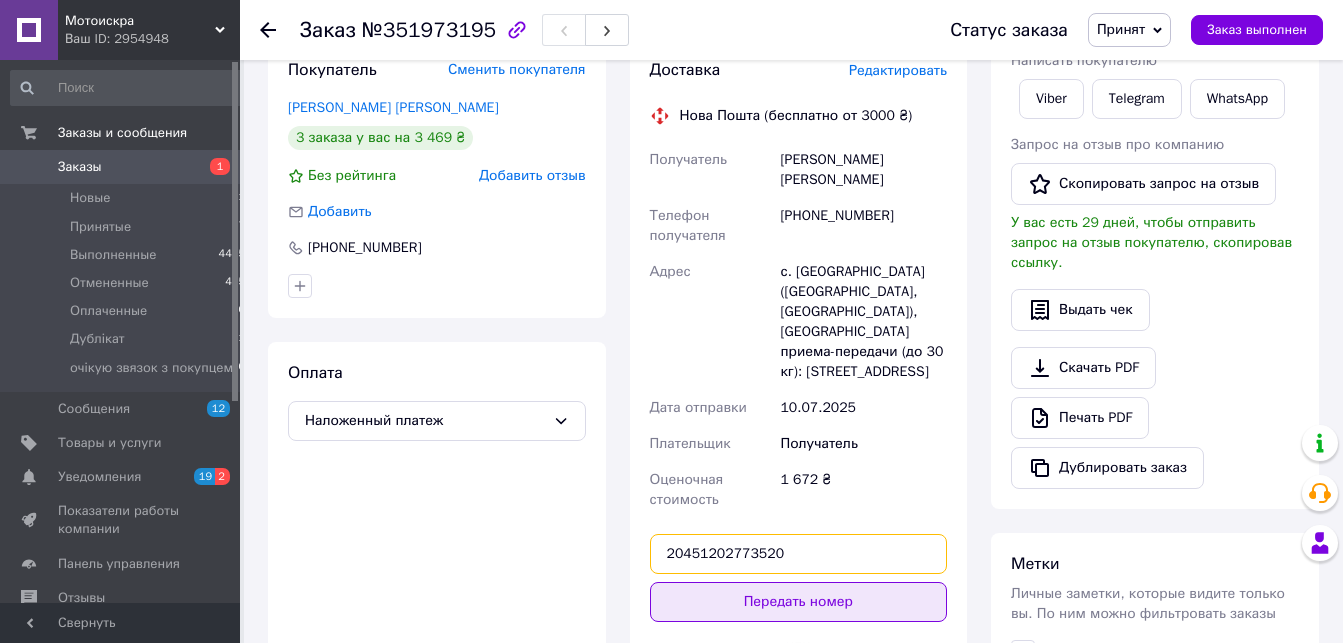 type on "20451202773520" 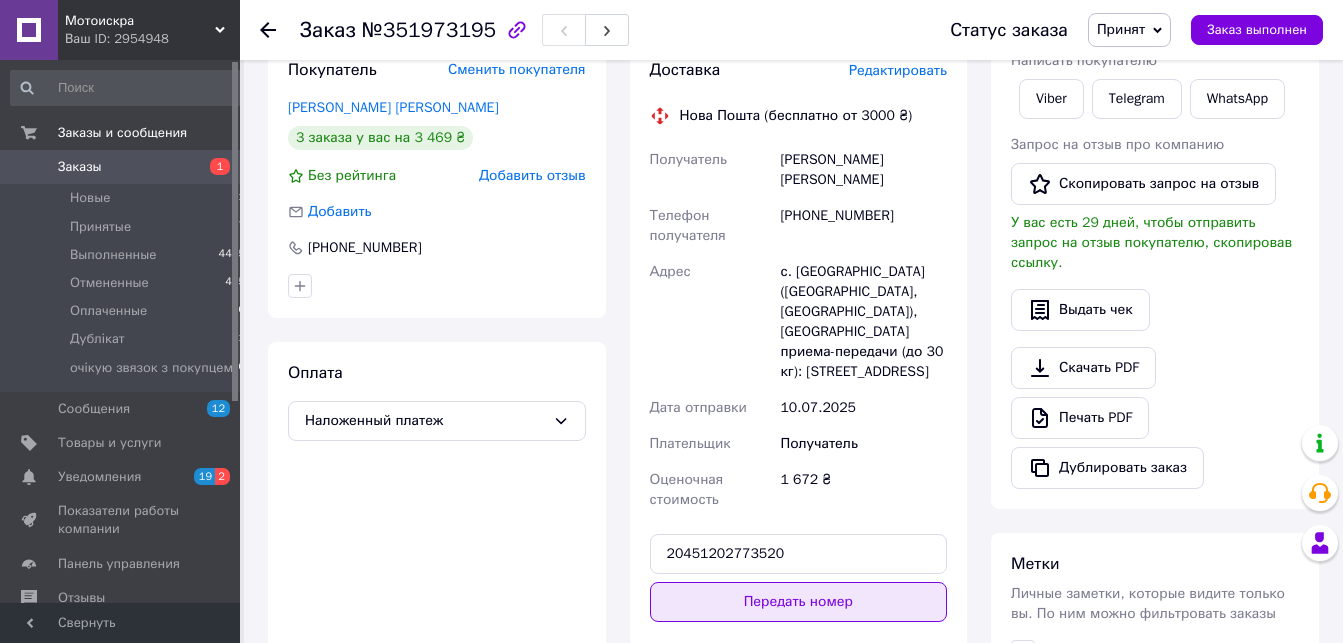 click on "Передать номер" at bounding box center [799, 602] 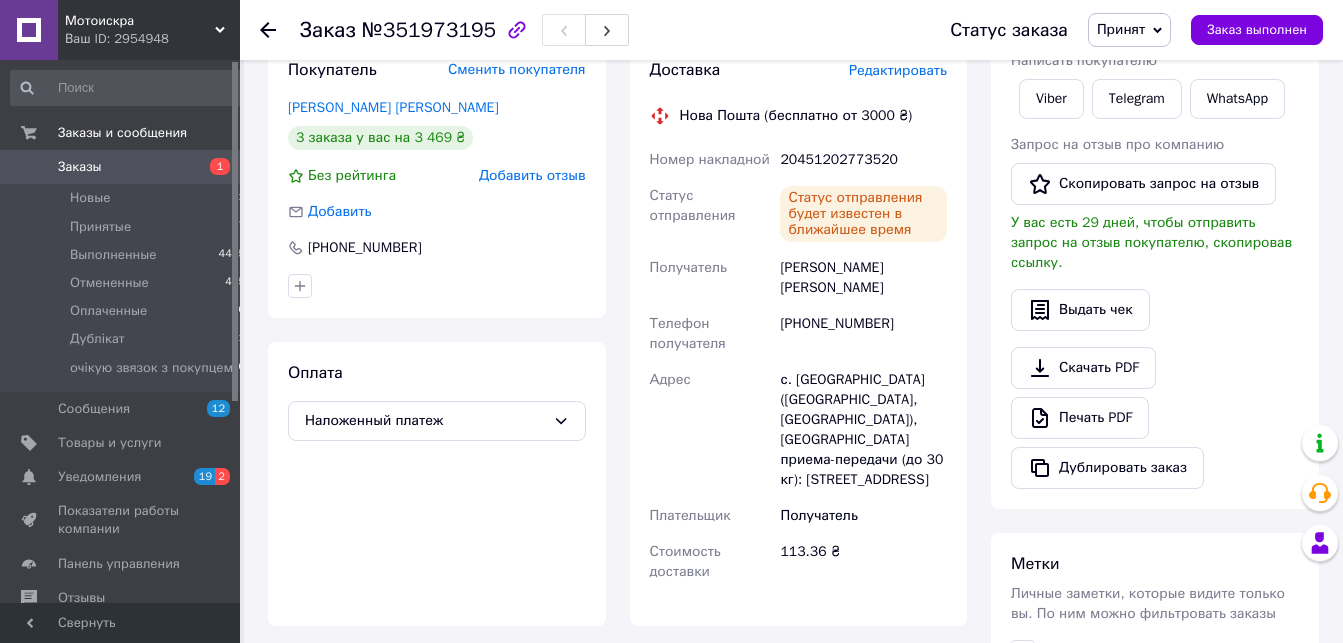 click on "Заказы" at bounding box center [80, 167] 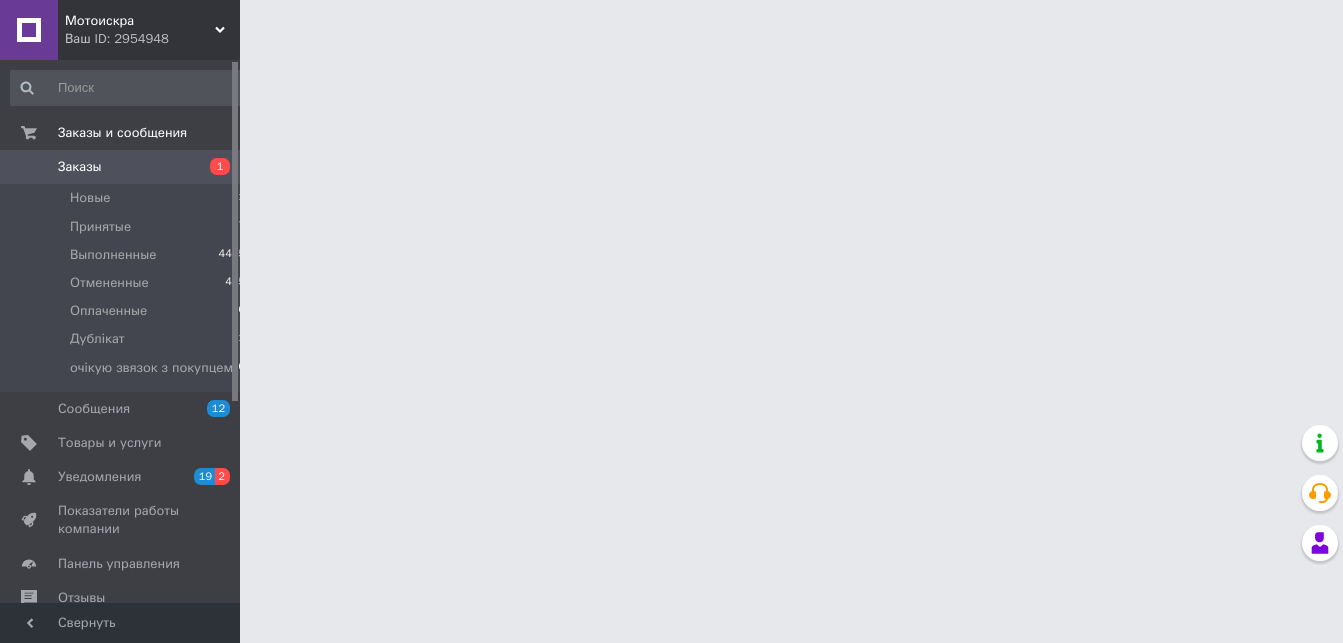 scroll, scrollTop: 0, scrollLeft: 0, axis: both 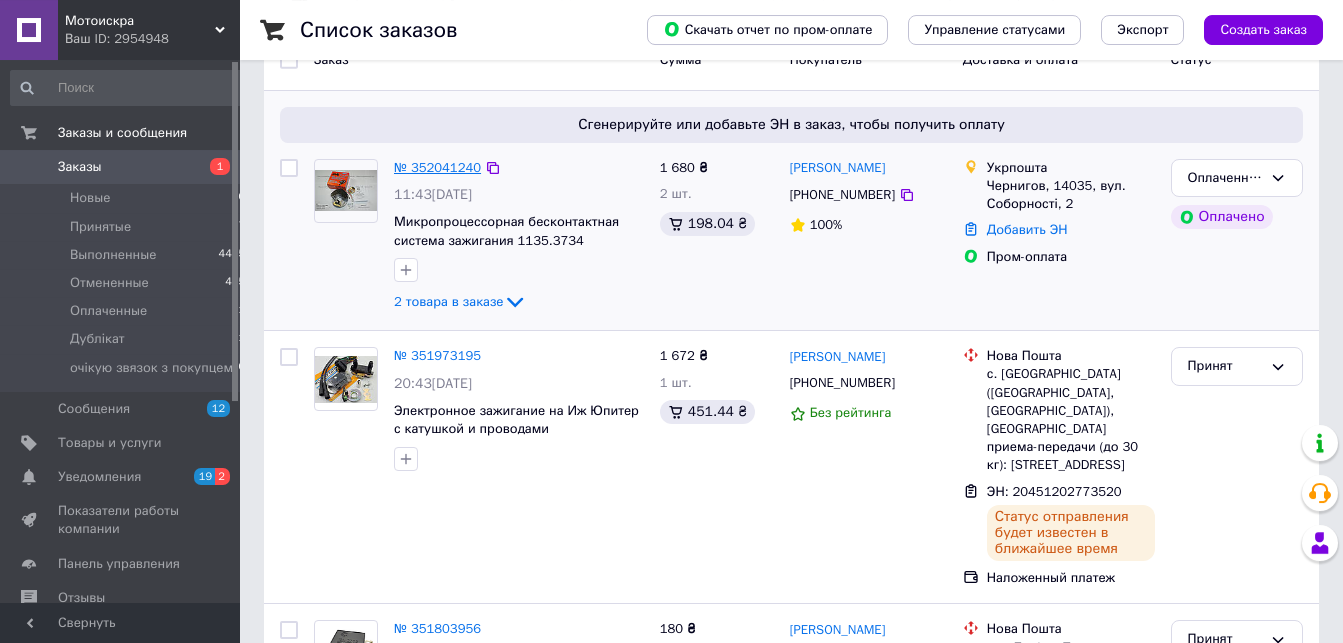 click on "№ 352041240" at bounding box center [437, 167] 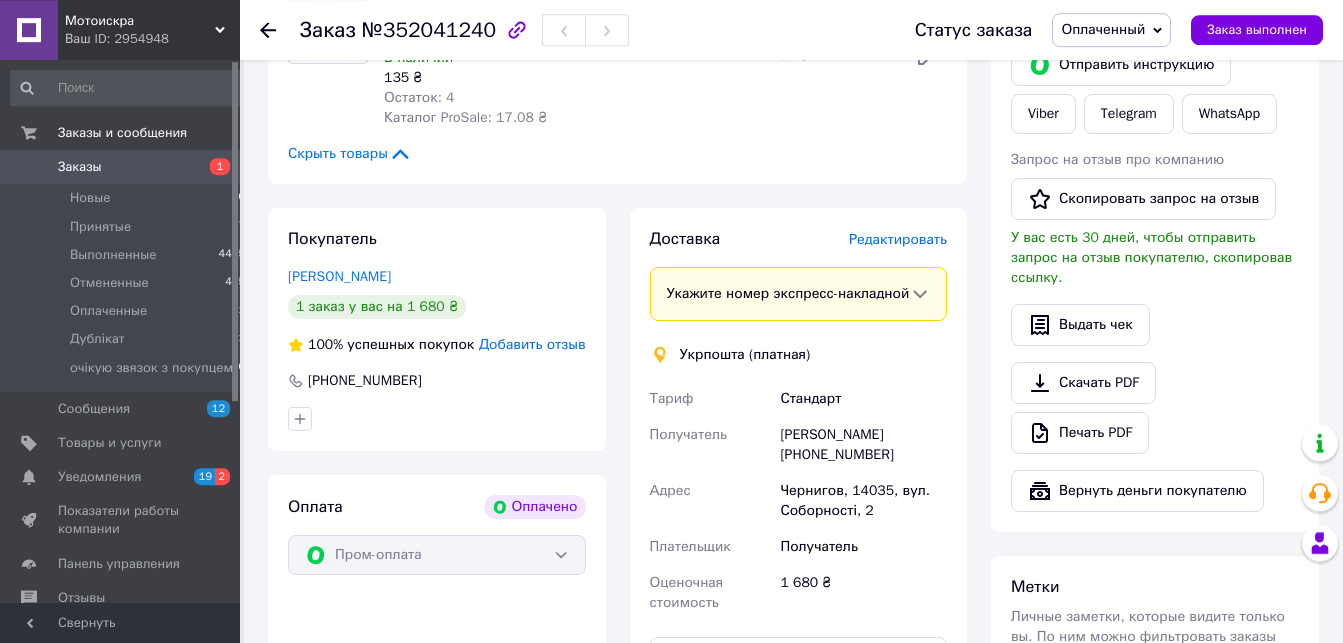 scroll, scrollTop: 474, scrollLeft: 0, axis: vertical 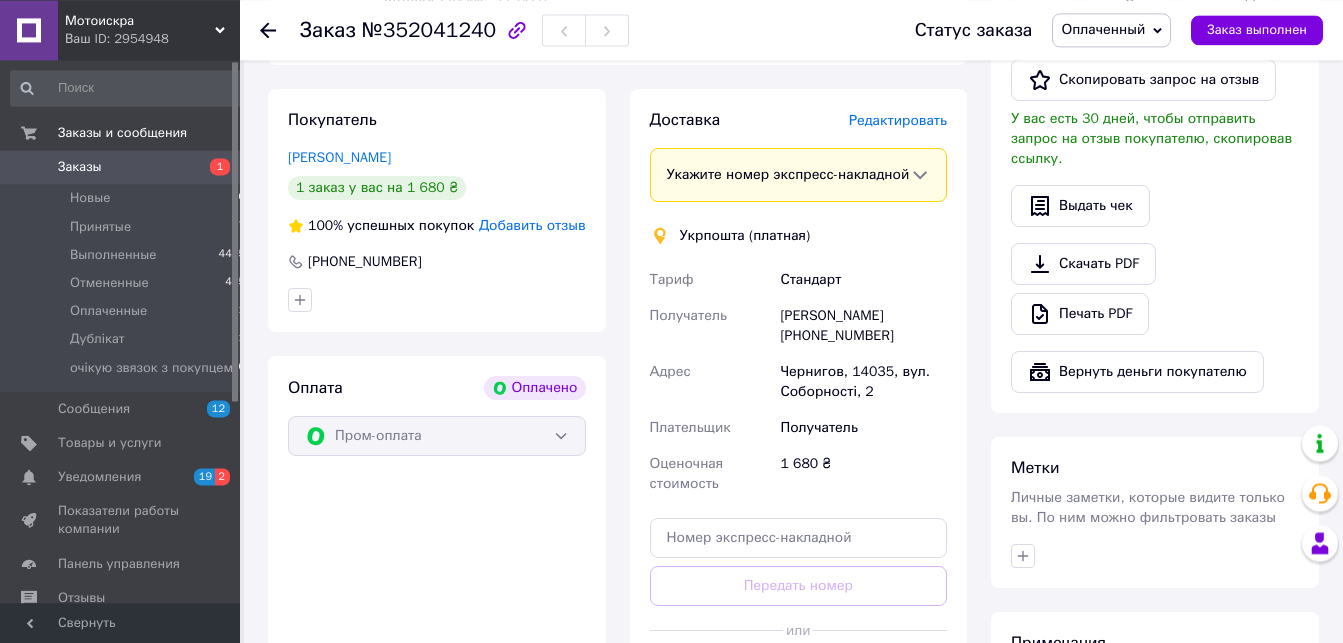 click on "Редактировать" at bounding box center [898, 120] 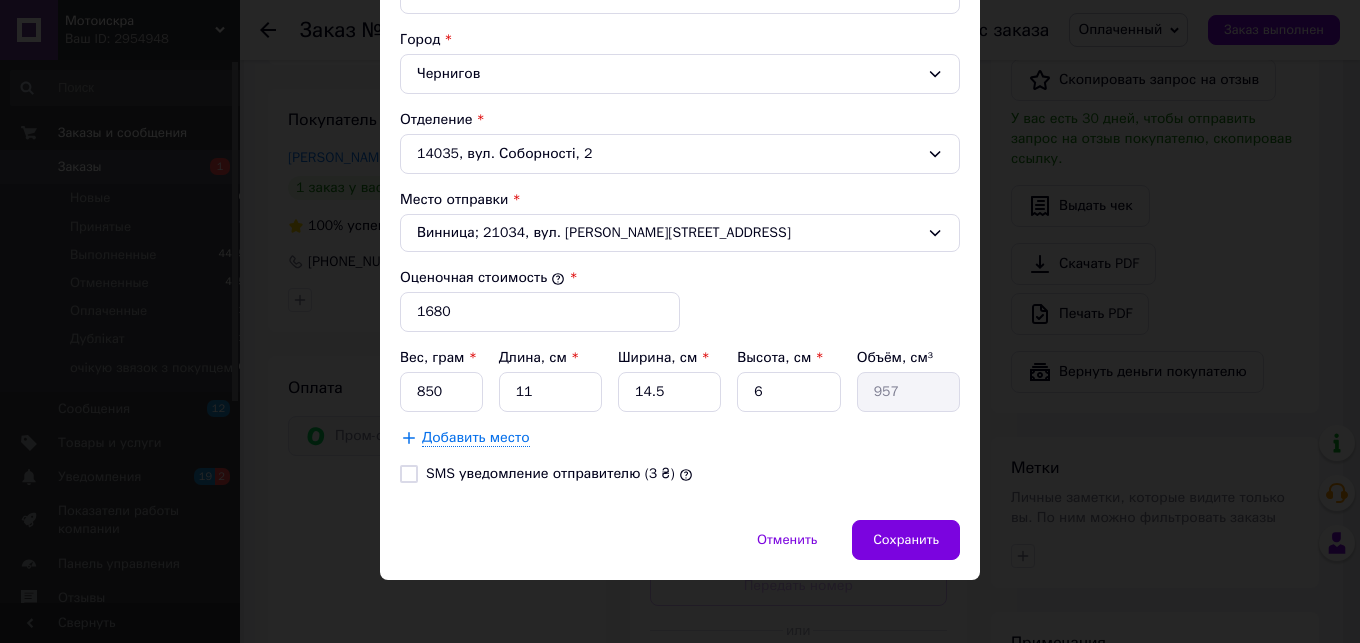 scroll, scrollTop: 608, scrollLeft: 0, axis: vertical 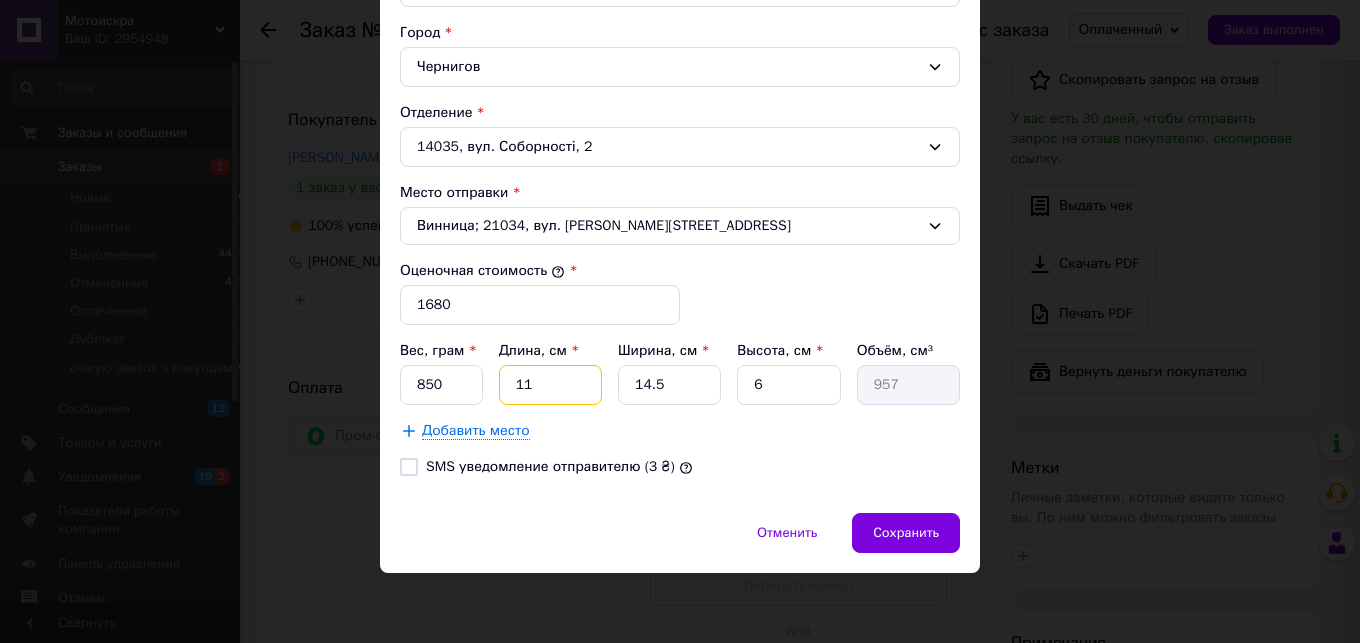 drag, startPoint x: 543, startPoint y: 392, endPoint x: 509, endPoint y: 394, distance: 34.058773 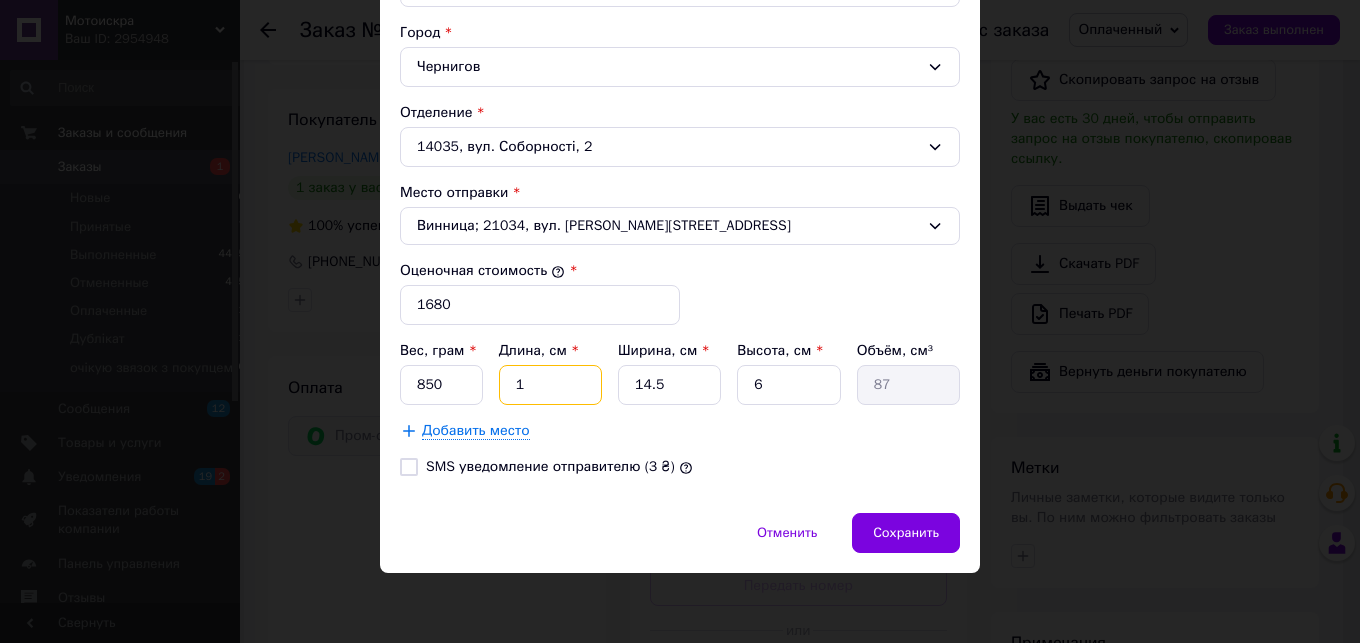 type on "15" 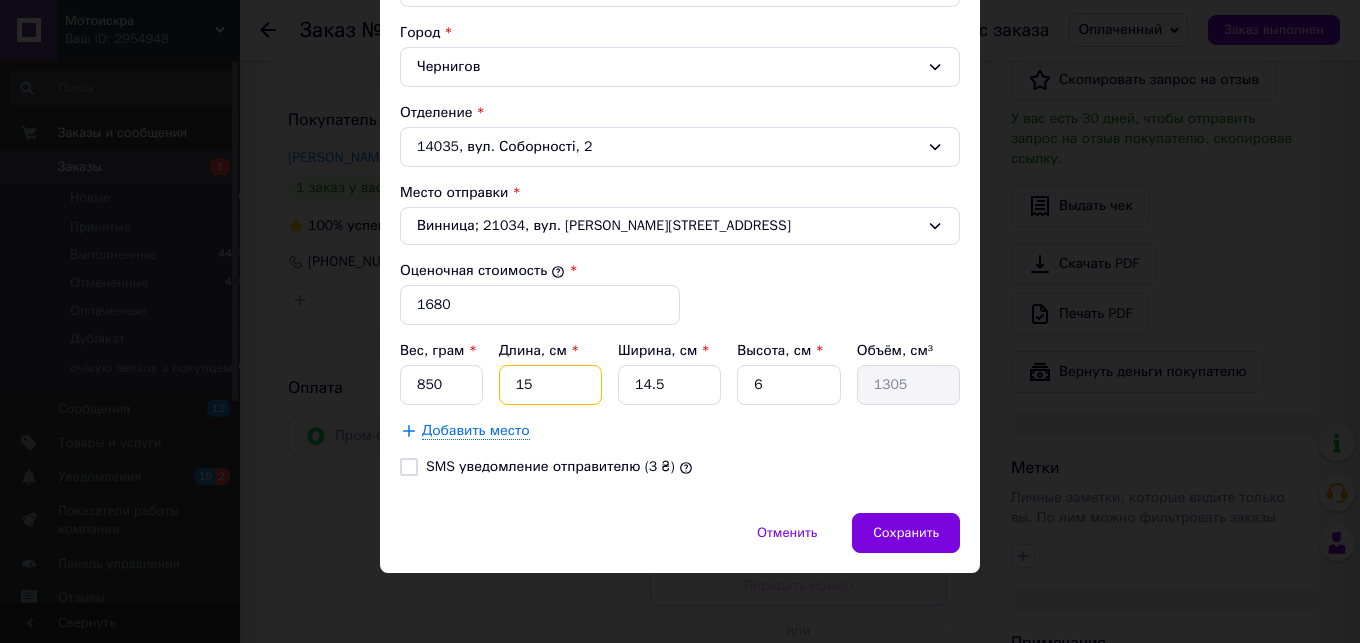 type on "15" 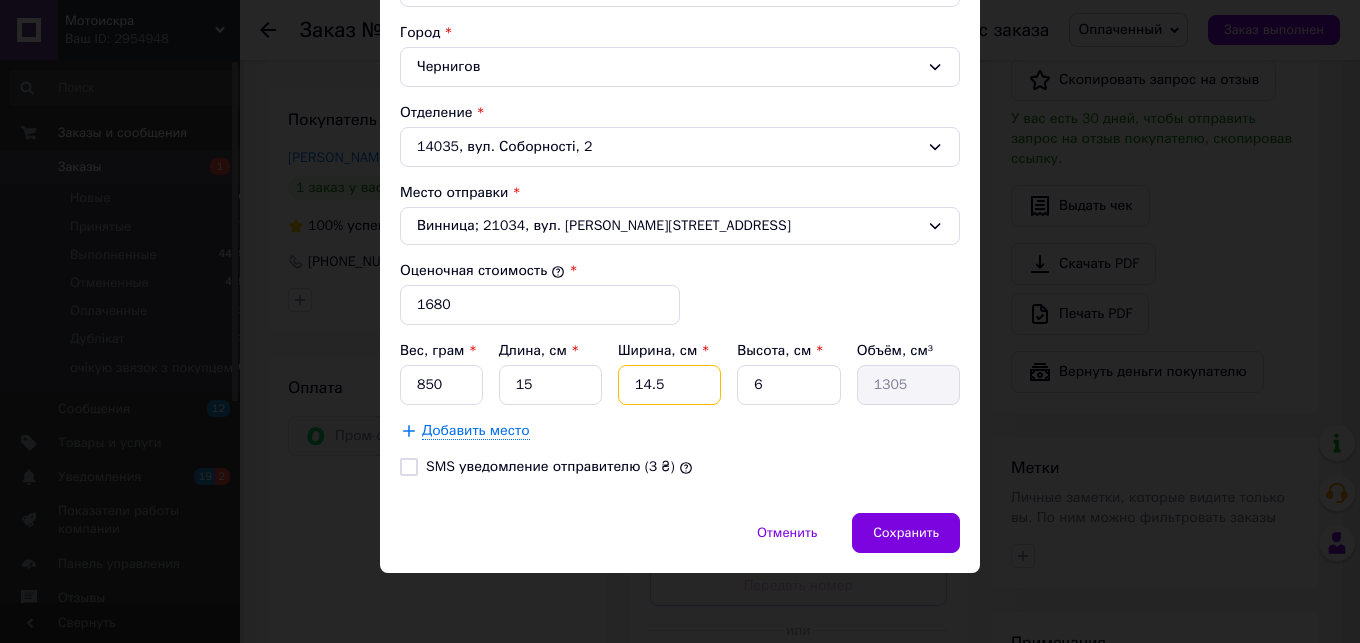 click on "14.5" at bounding box center (669, 385) 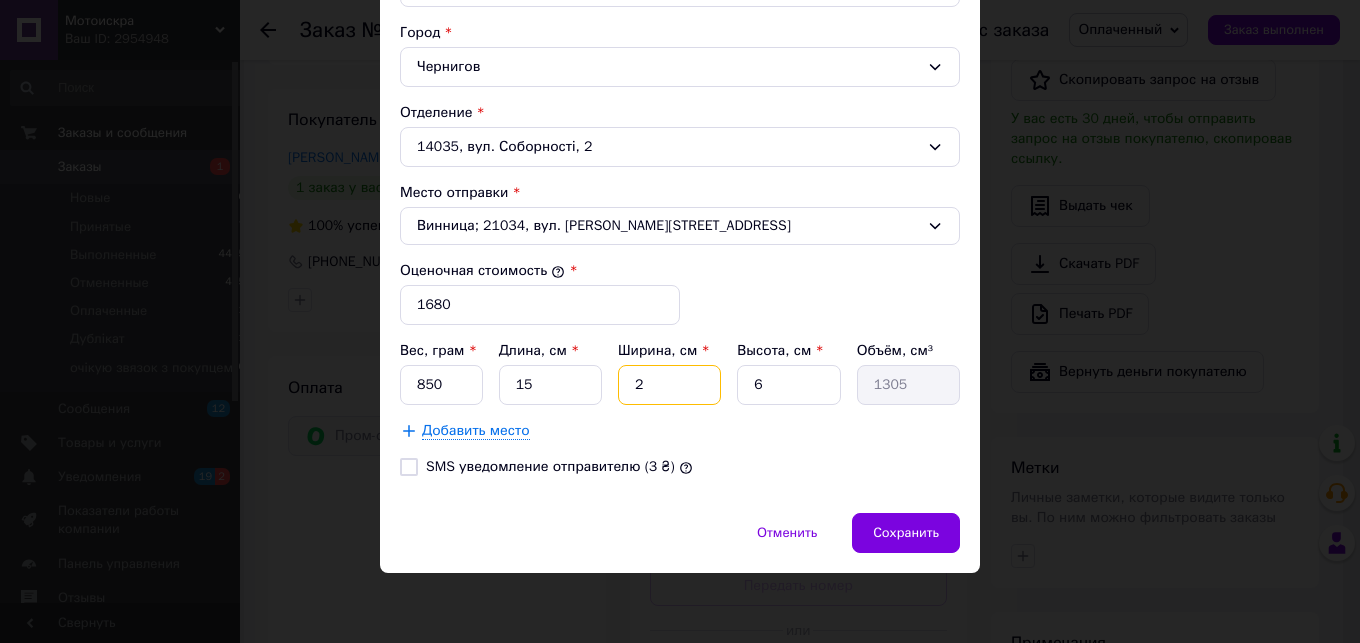 type on "180" 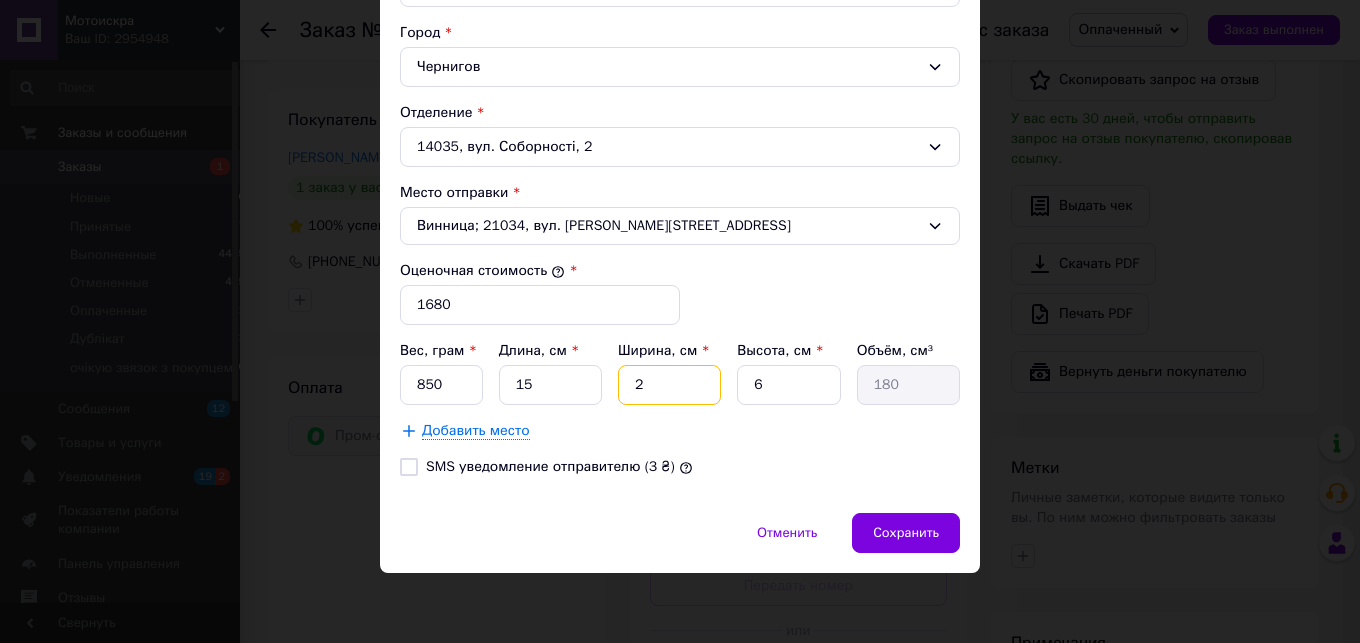 type on "20" 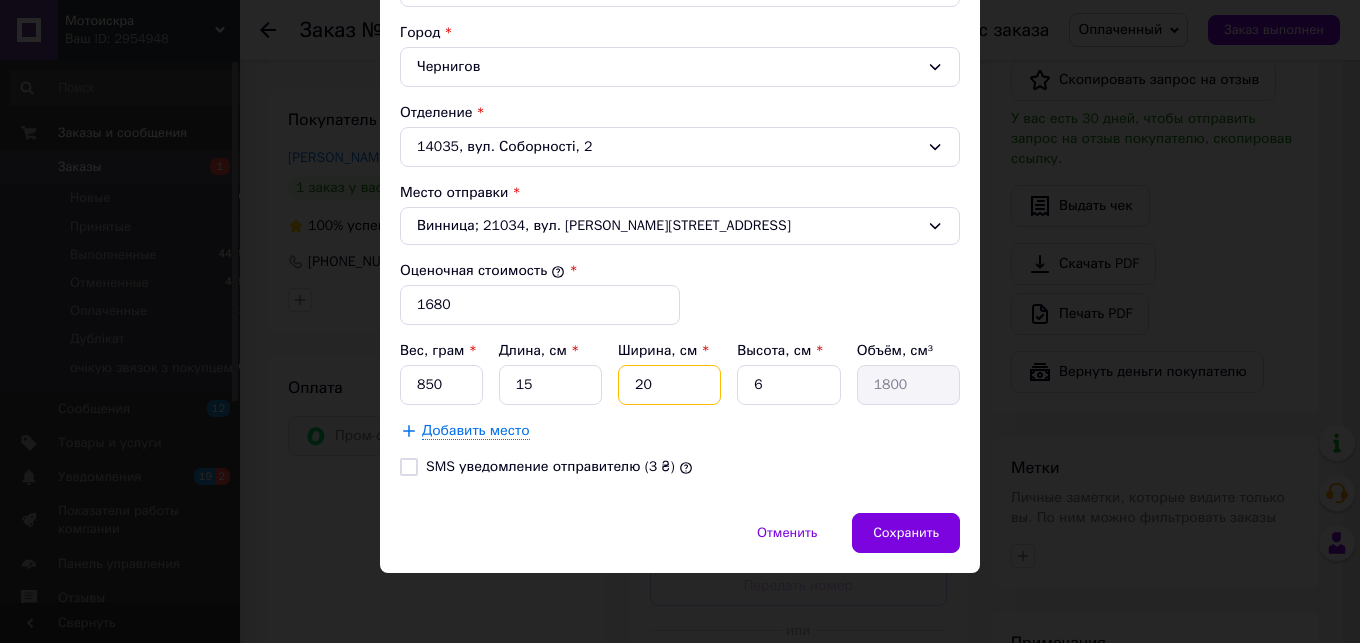 type on "20" 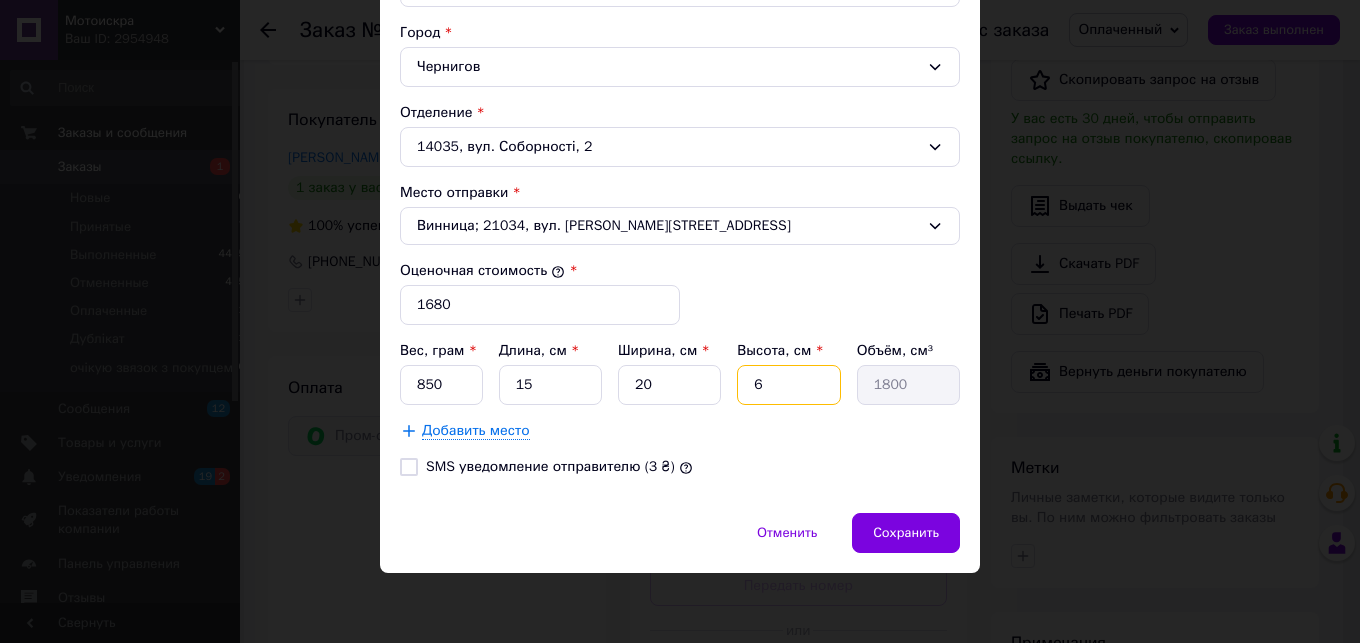 click on "6" at bounding box center [788, 385] 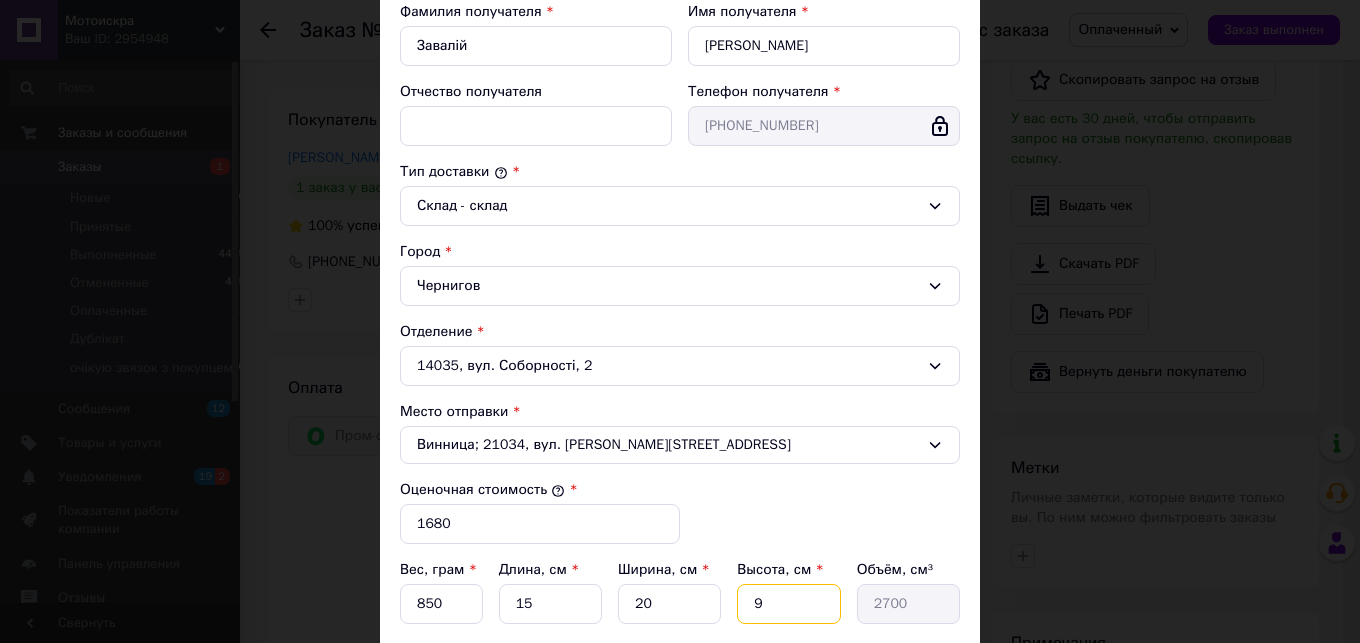 scroll, scrollTop: 380, scrollLeft: 0, axis: vertical 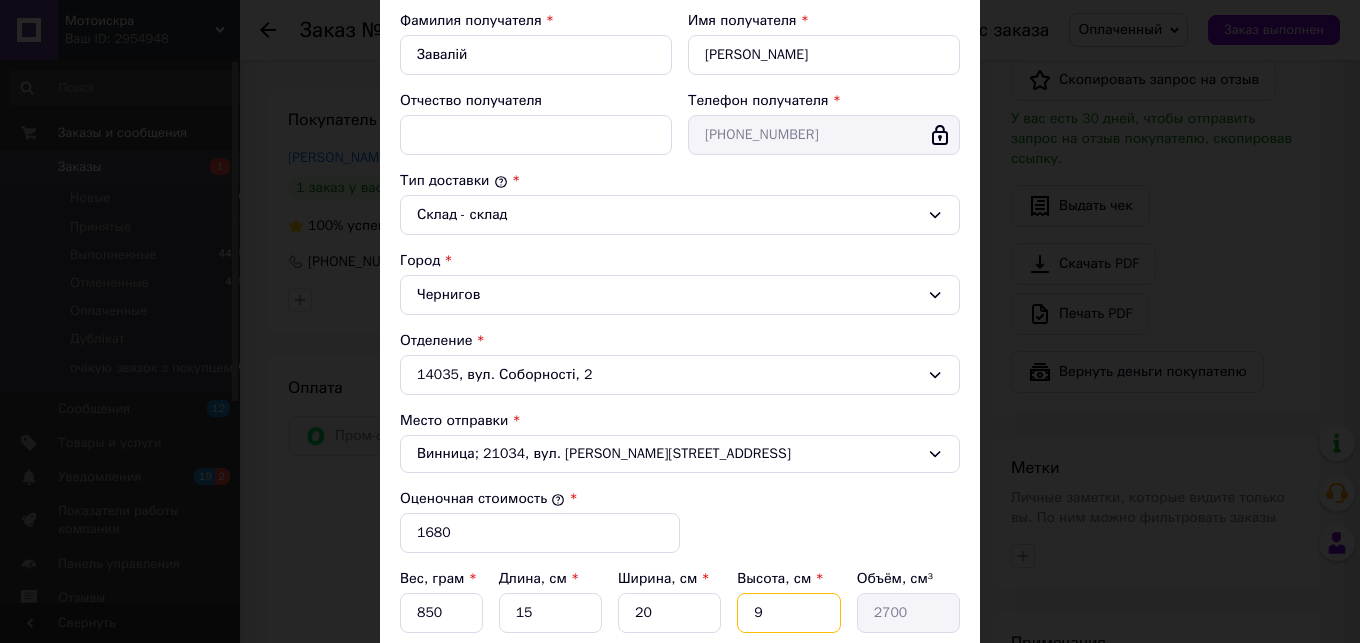 type on "9" 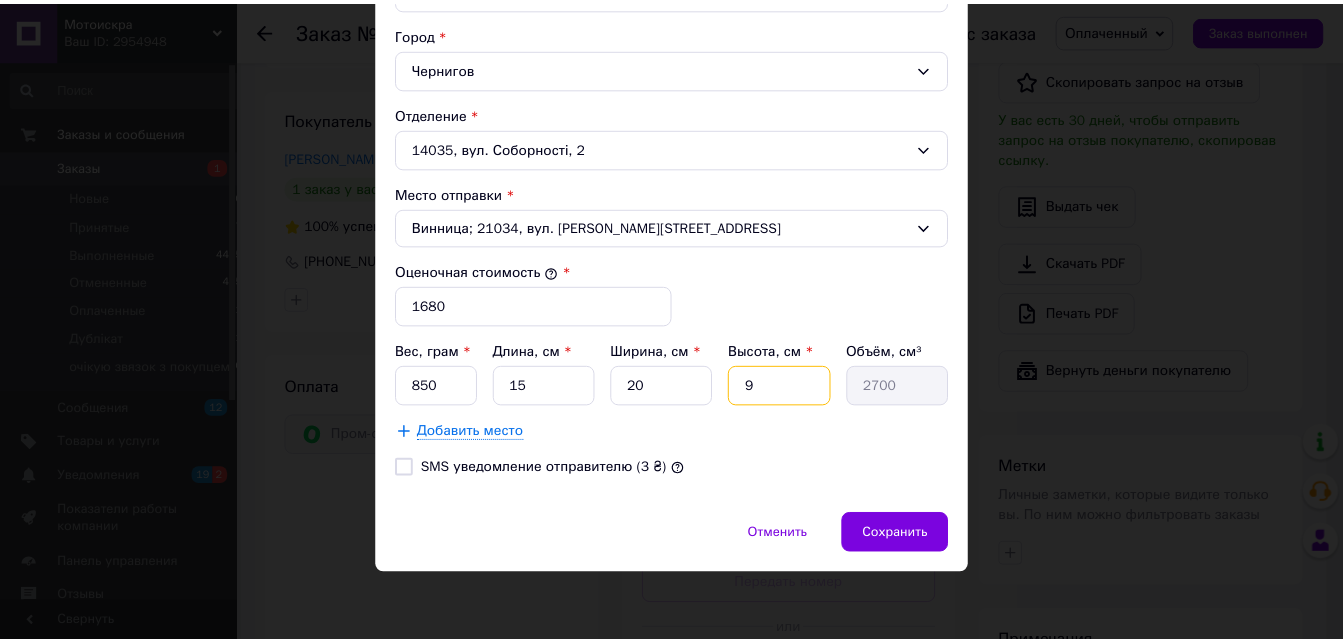 scroll, scrollTop: 608, scrollLeft: 0, axis: vertical 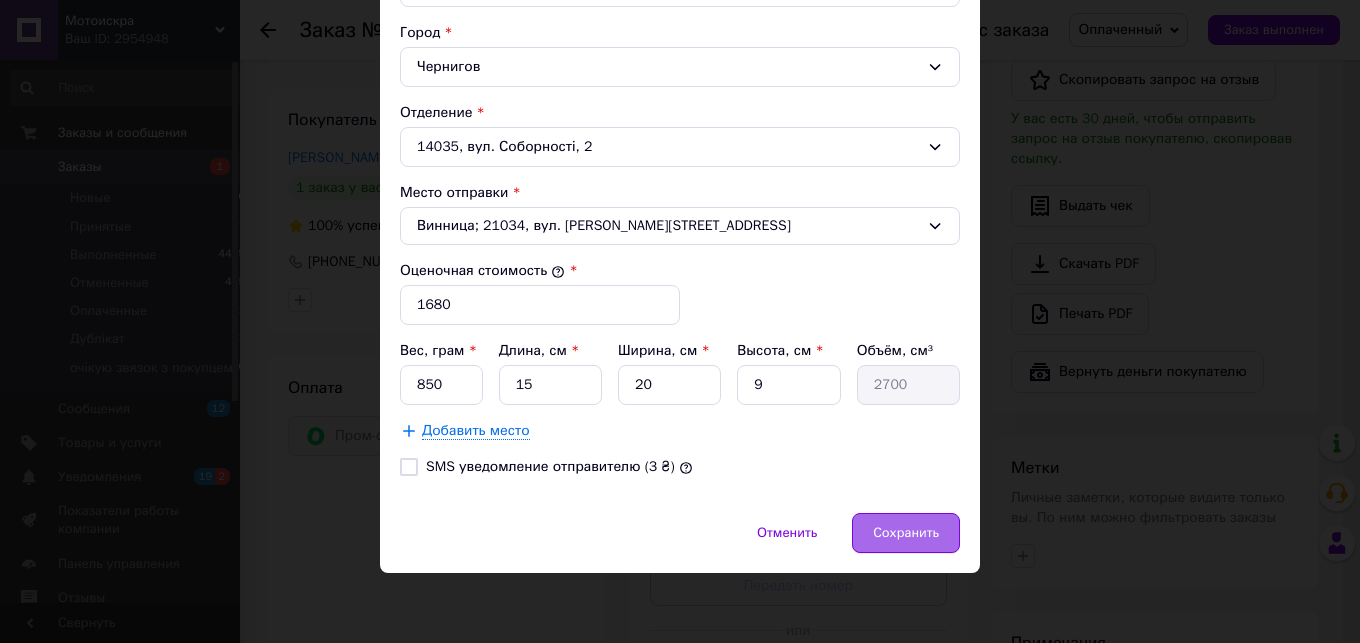 click on "Сохранить" at bounding box center (906, 533) 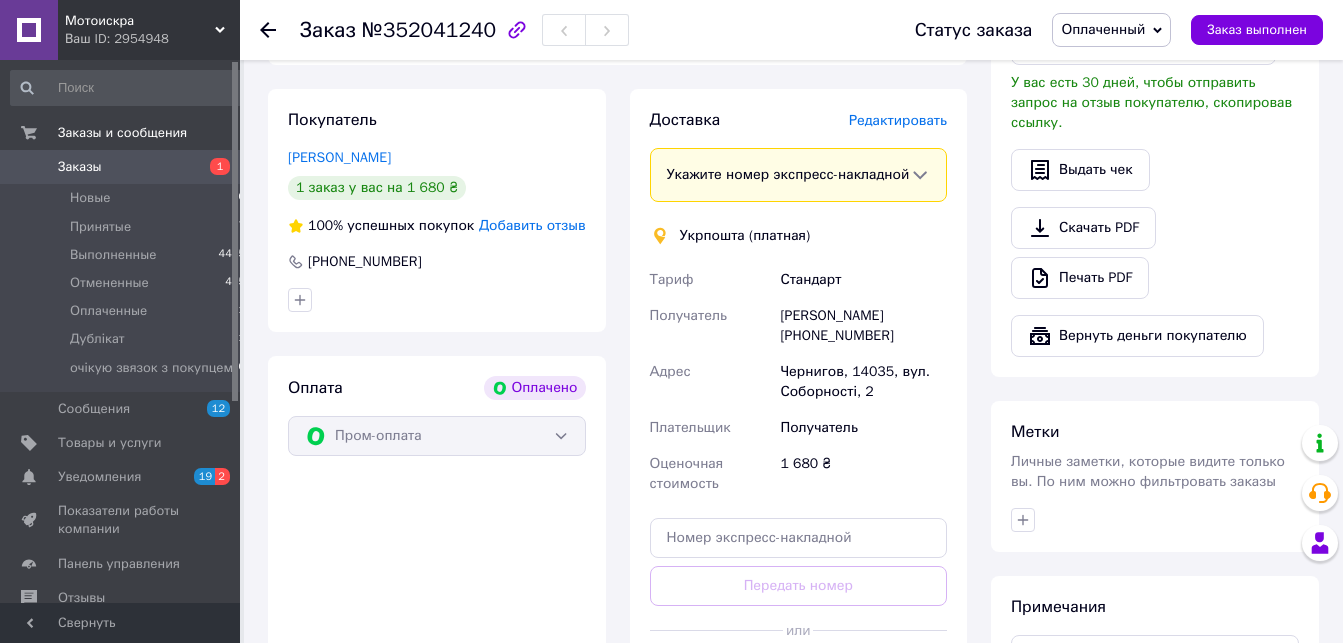 scroll, scrollTop: 792, scrollLeft: 0, axis: vertical 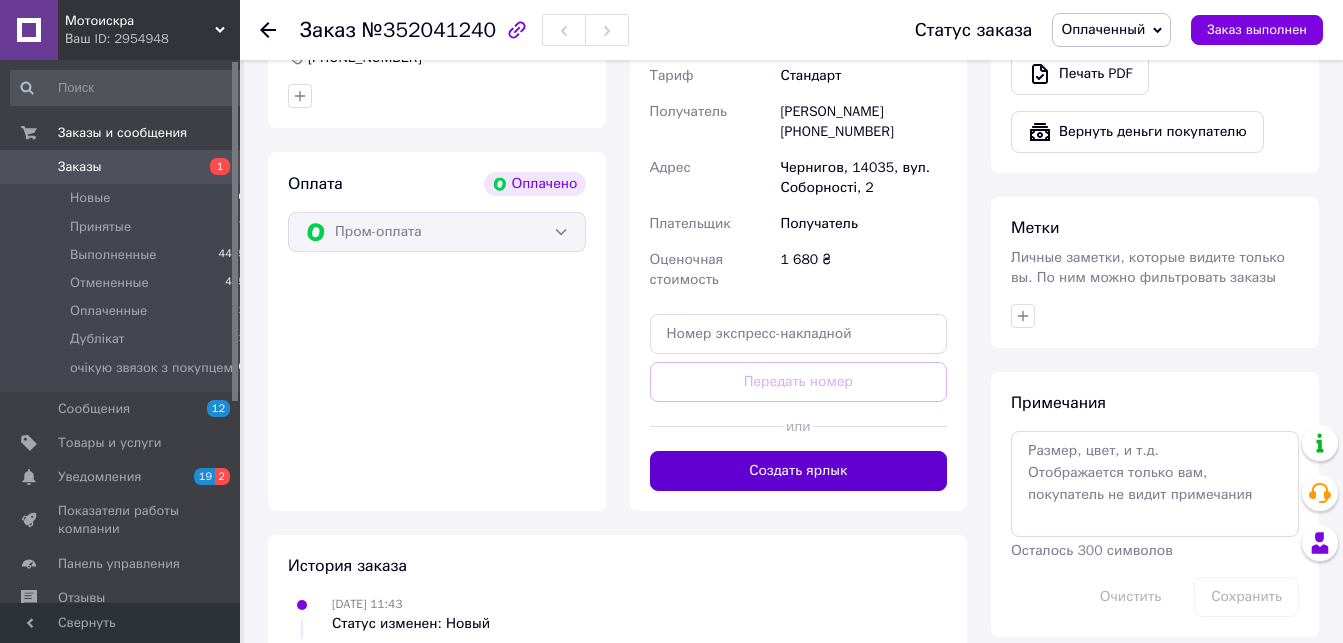 click on "Создать ярлык" at bounding box center [799, 471] 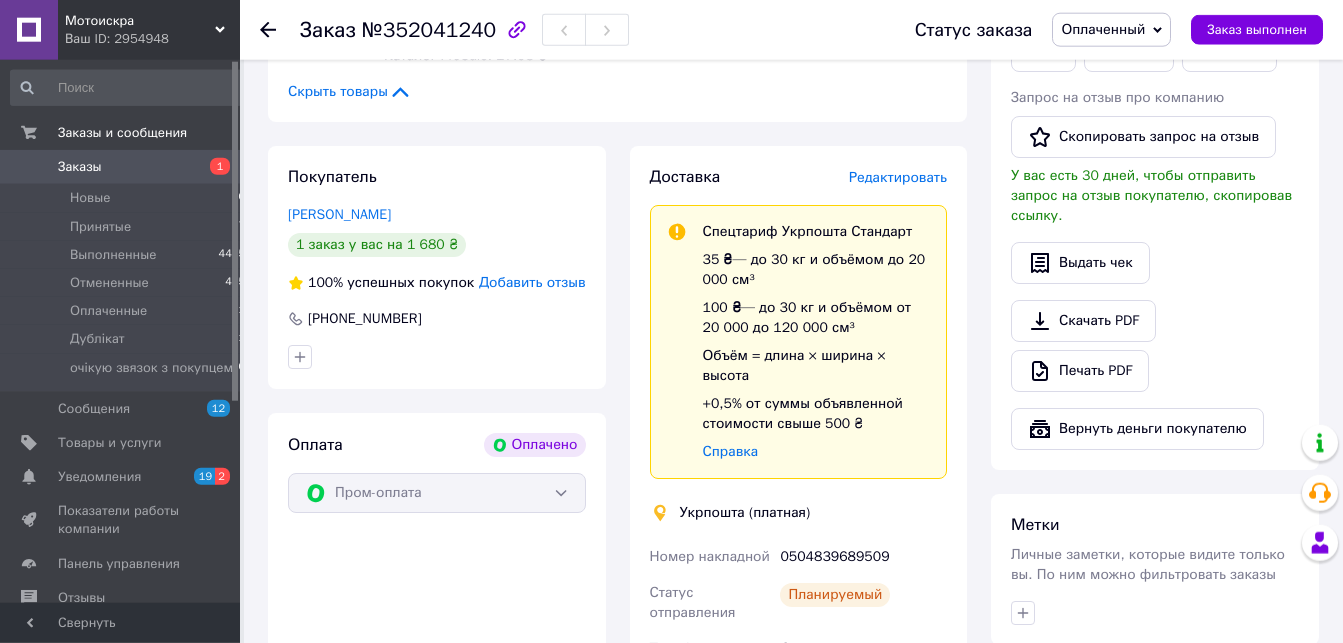 scroll, scrollTop: 591, scrollLeft: 0, axis: vertical 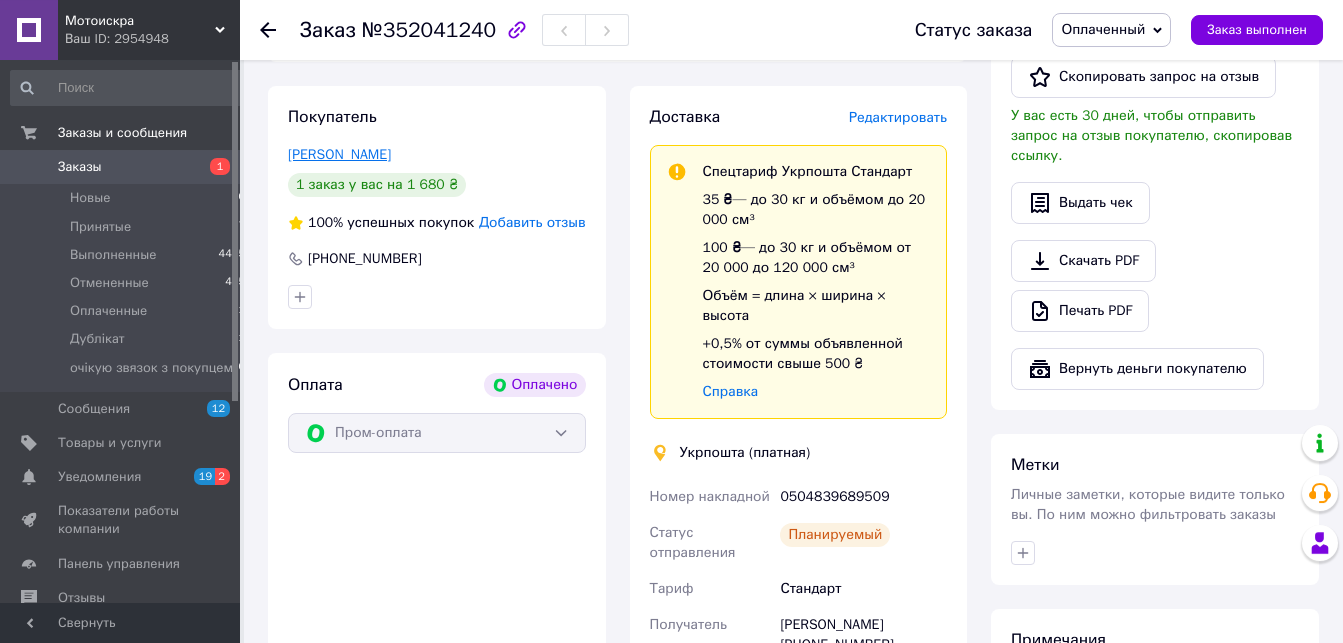 click on "[PERSON_NAME]" at bounding box center [339, 154] 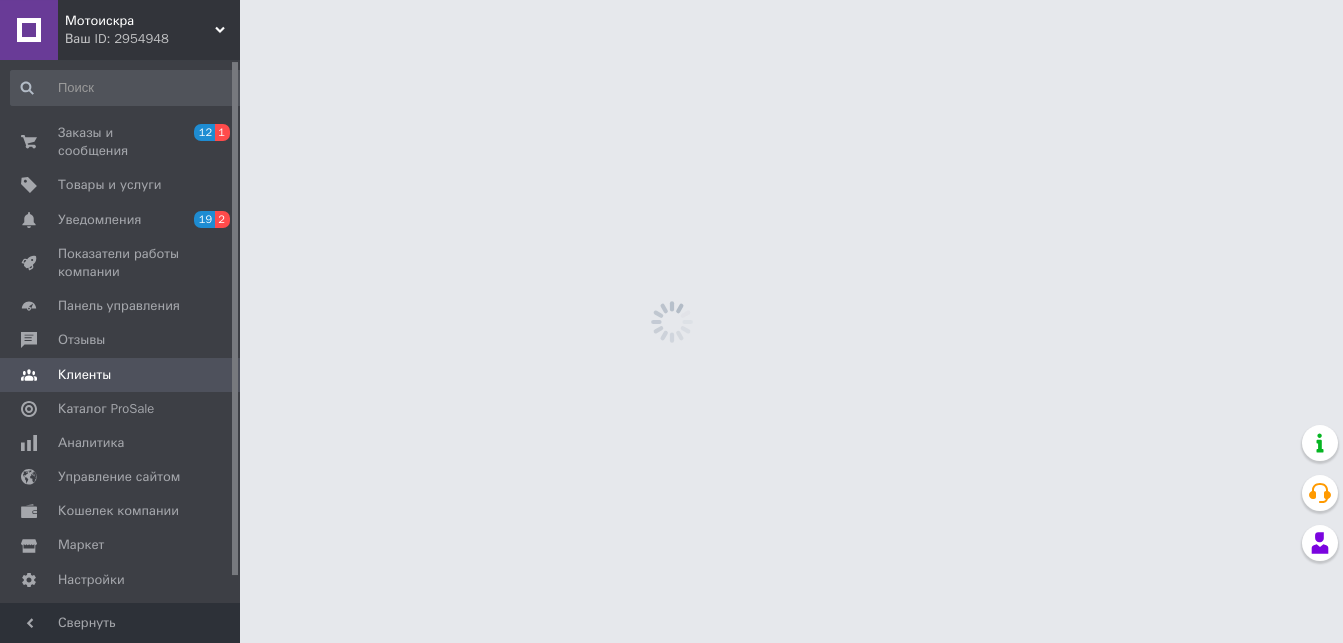scroll, scrollTop: 0, scrollLeft: 0, axis: both 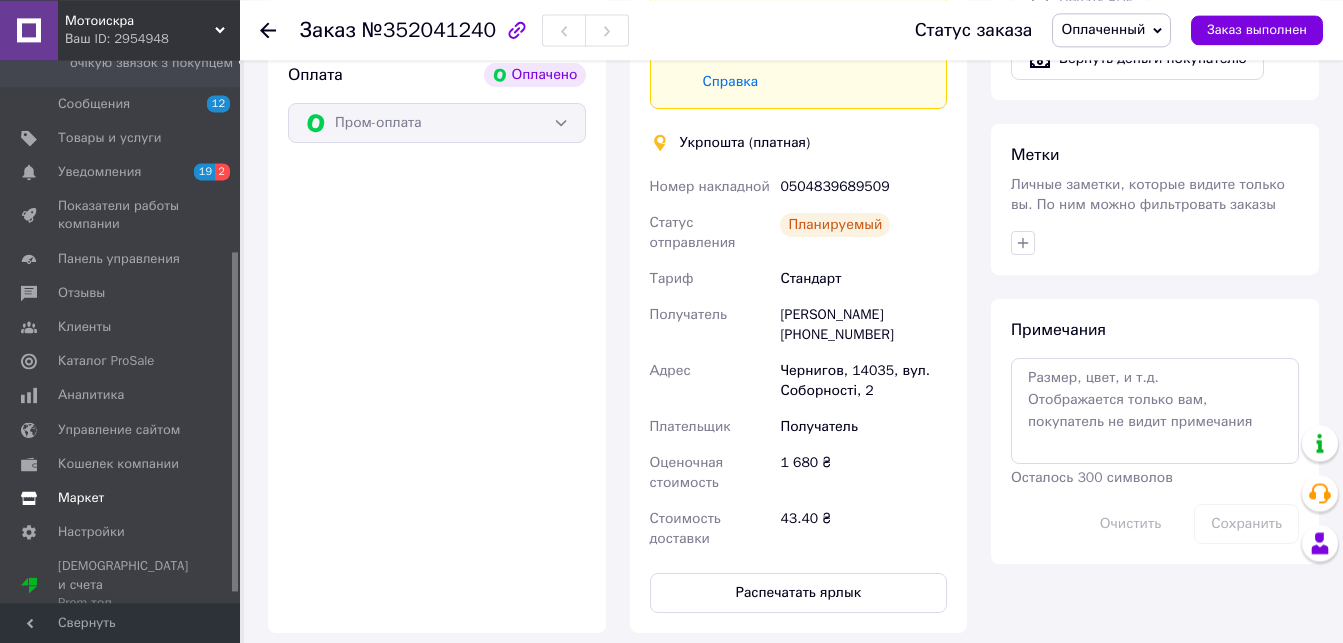 click on "Маркет" at bounding box center [81, 498] 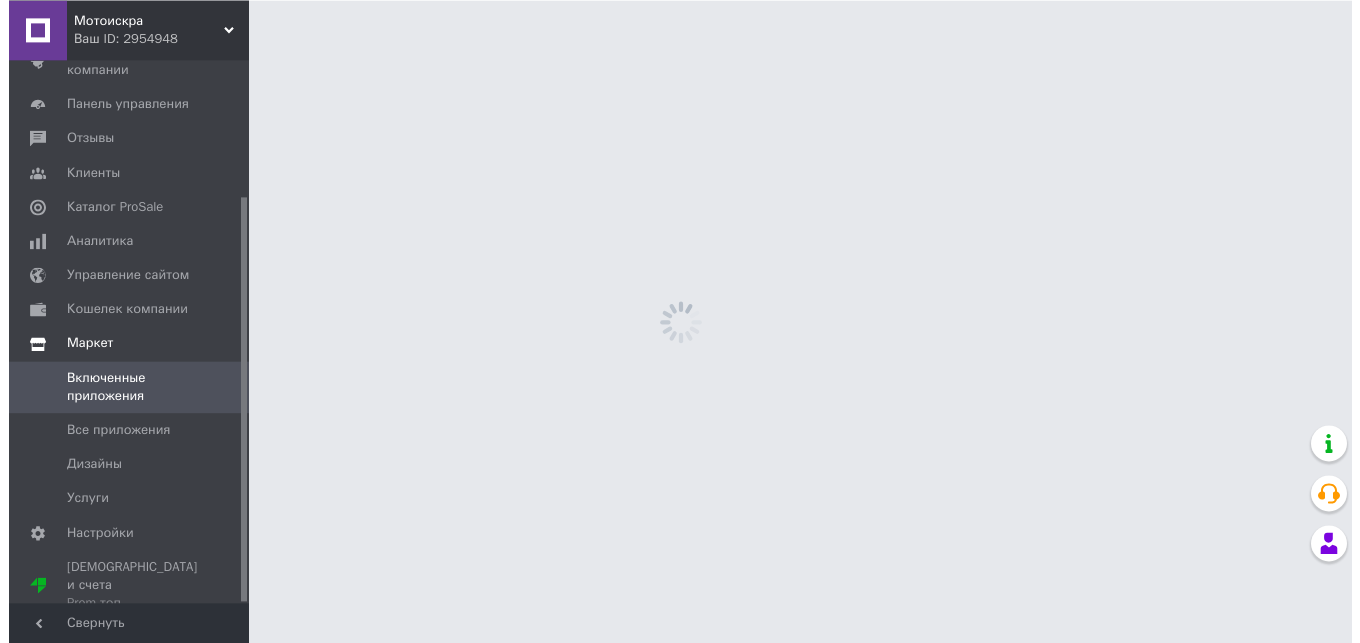 scroll, scrollTop: 0, scrollLeft: 0, axis: both 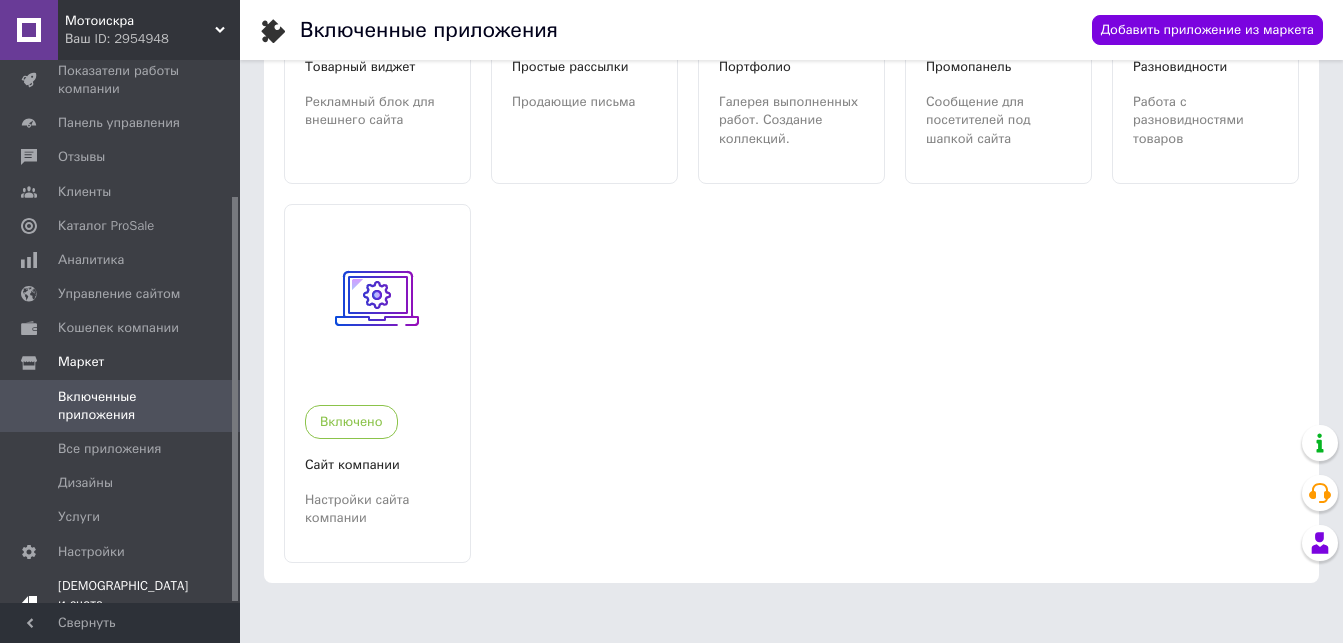 click on "Тарифы и счета Prom топ" at bounding box center [123, 604] 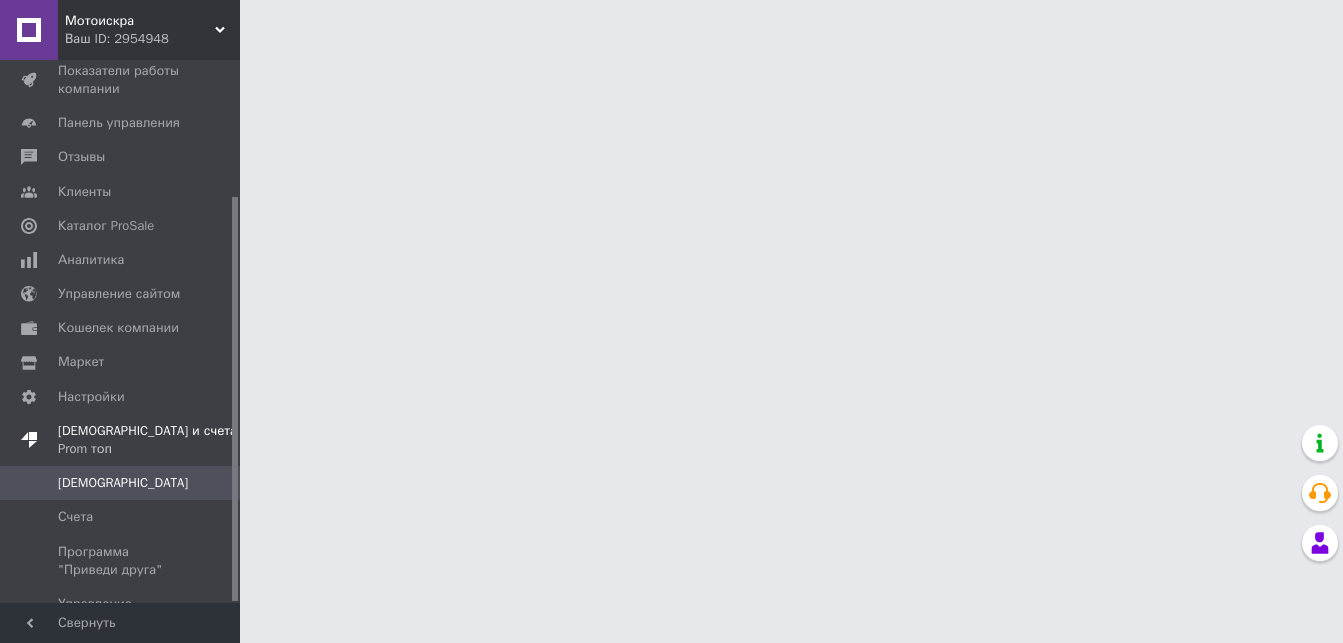 scroll, scrollTop: 0, scrollLeft: 0, axis: both 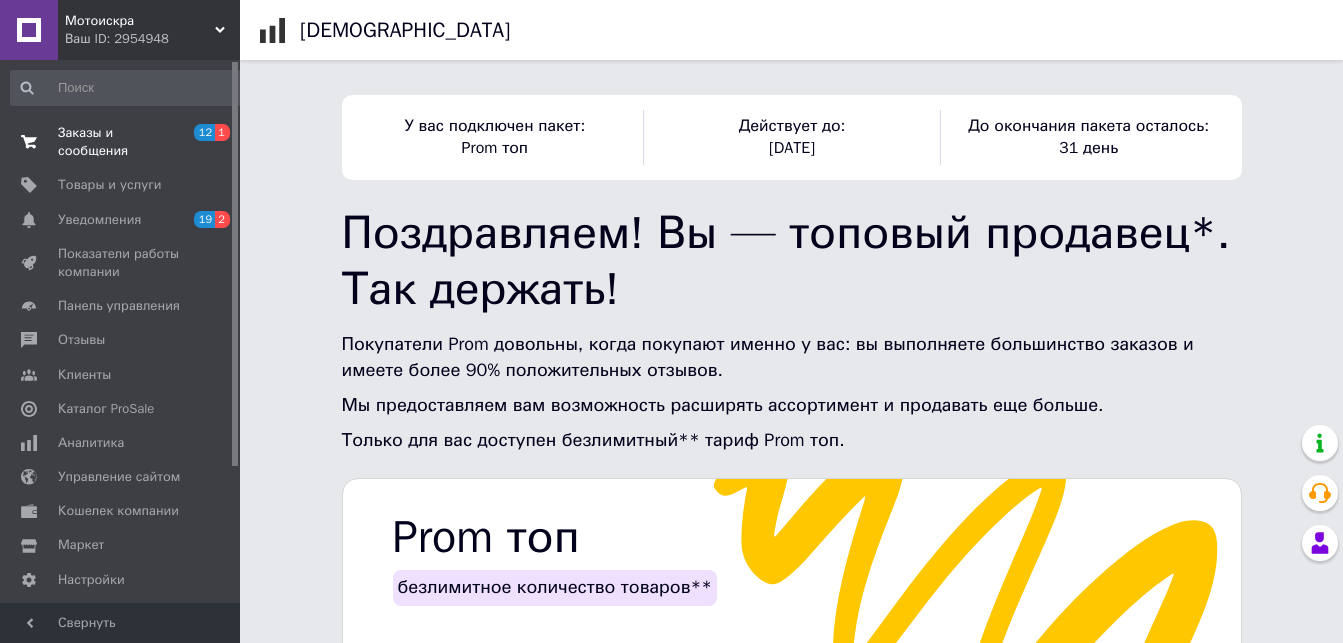 click on "Заказы и сообщения" at bounding box center [121, 142] 